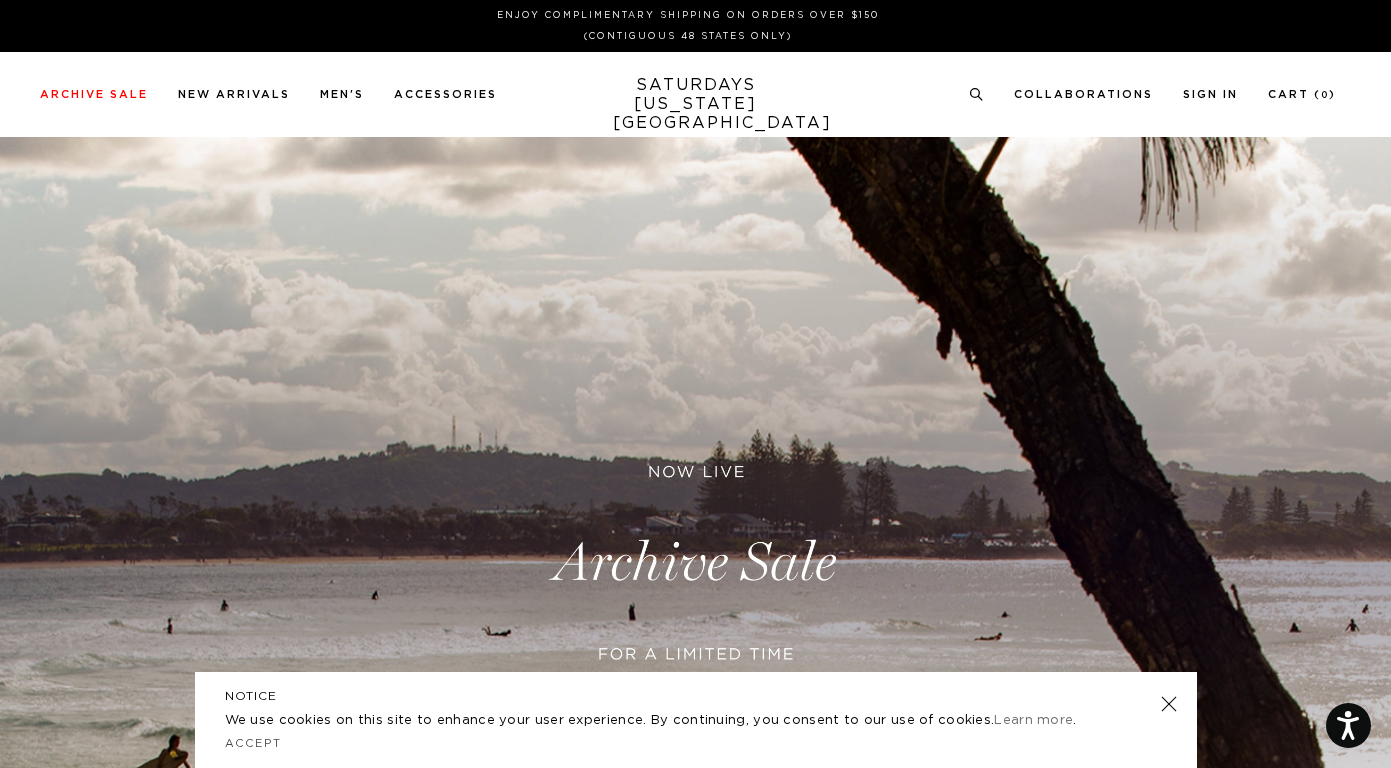 scroll, scrollTop: 0, scrollLeft: 0, axis: both 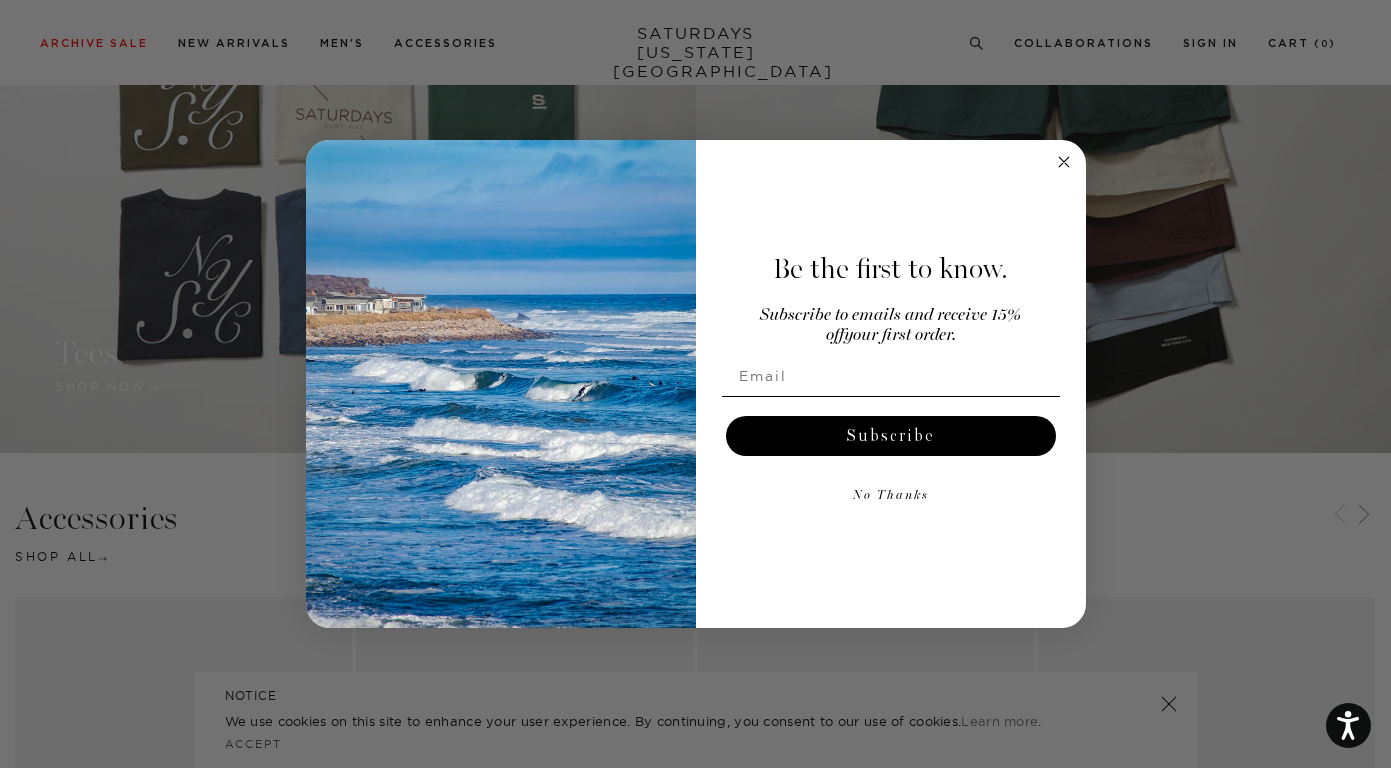 click on "Be the first to know. Subscribe to emails and receive 15%
off  your first order. Subscribe No Thanks Submit" at bounding box center (696, 384) 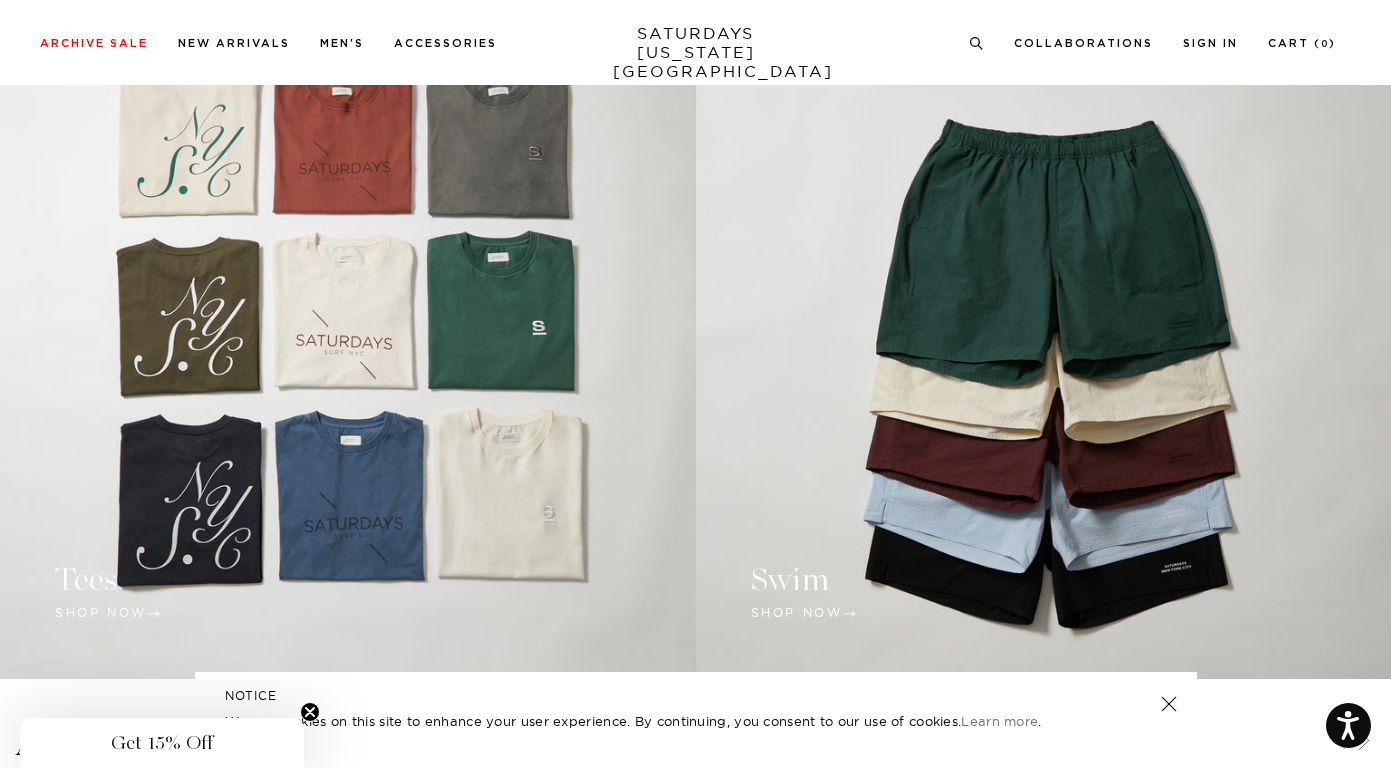 scroll, scrollTop: 367, scrollLeft: 0, axis: vertical 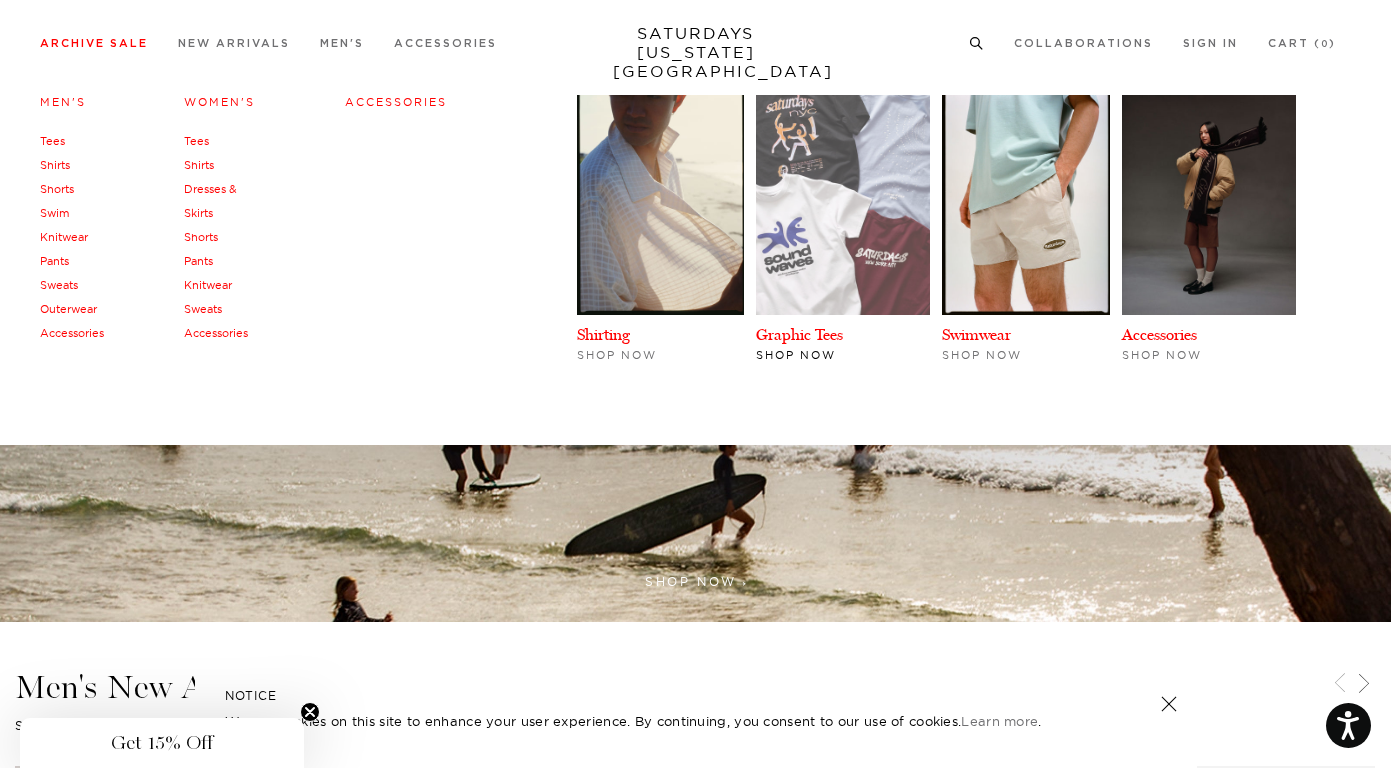 click at bounding box center [843, 205] 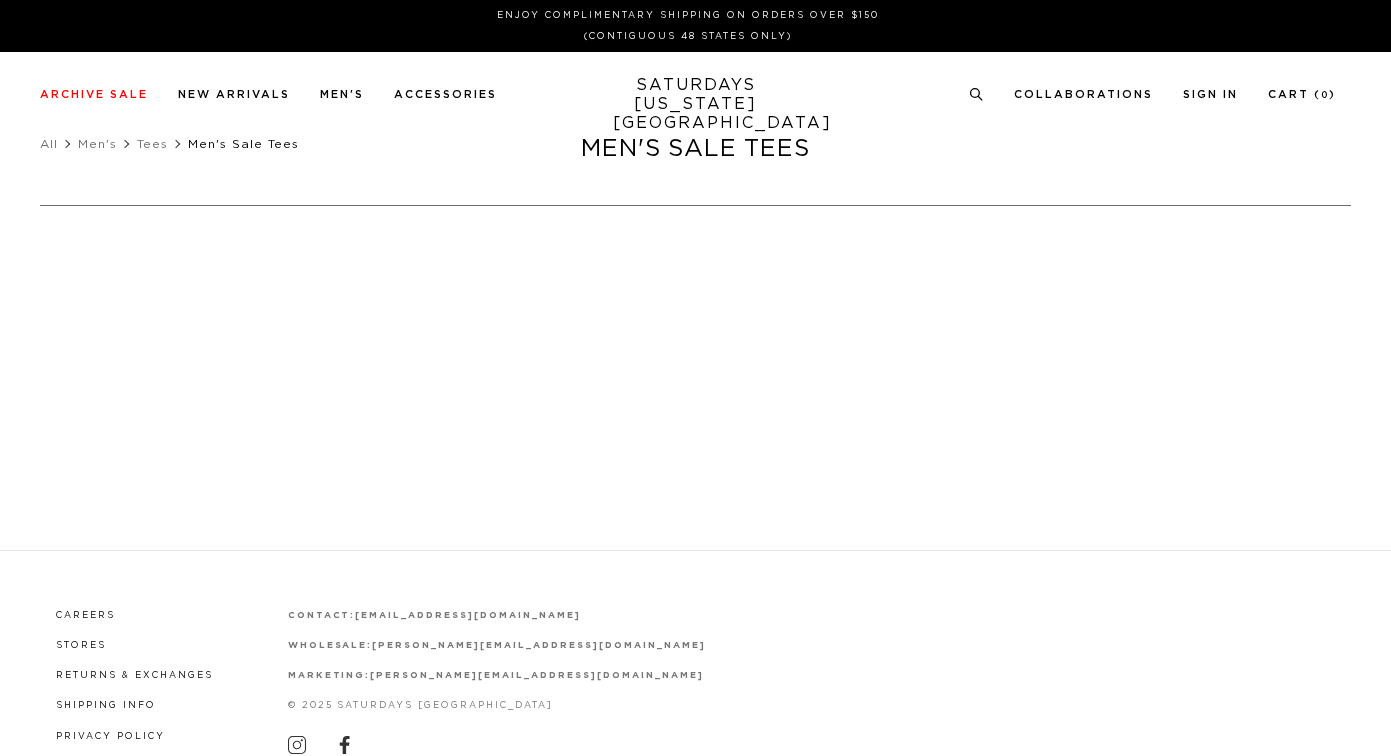 scroll, scrollTop: 0, scrollLeft: 0, axis: both 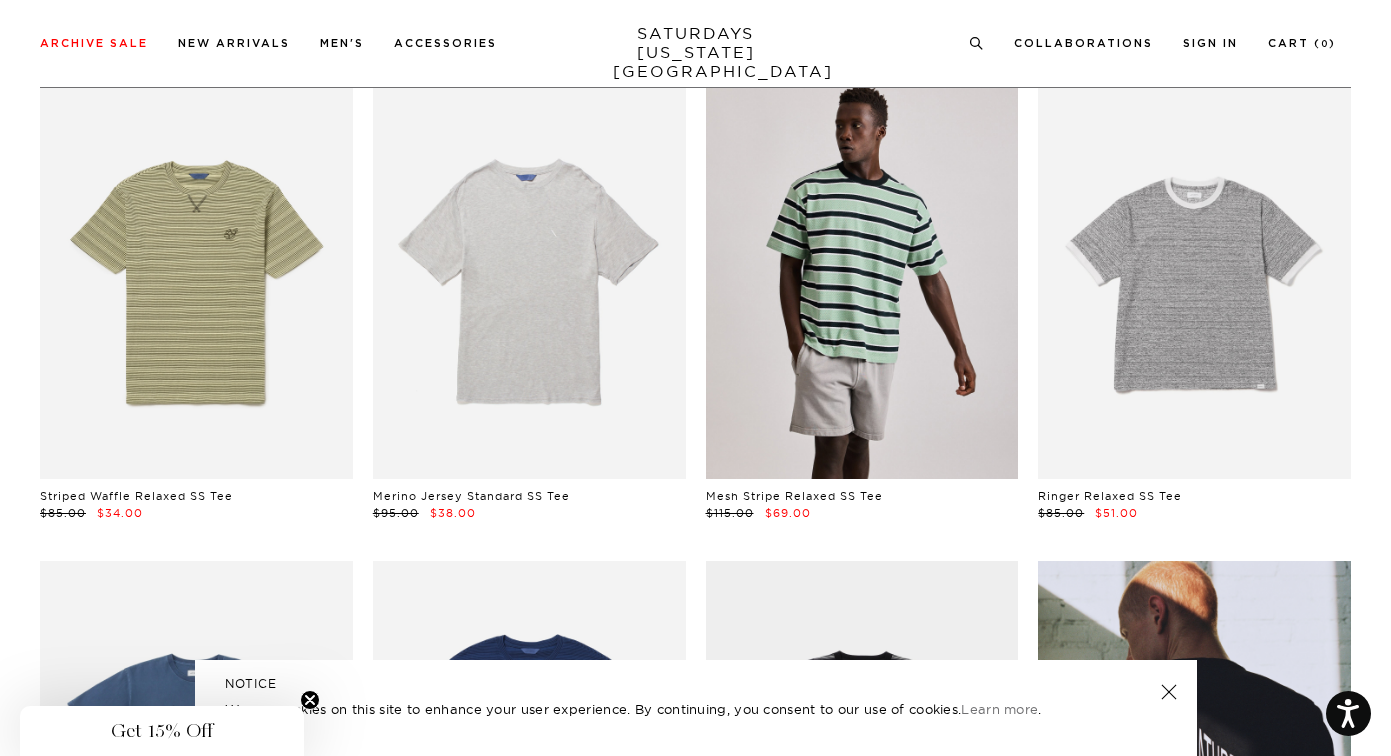 click at bounding box center [862, 283] 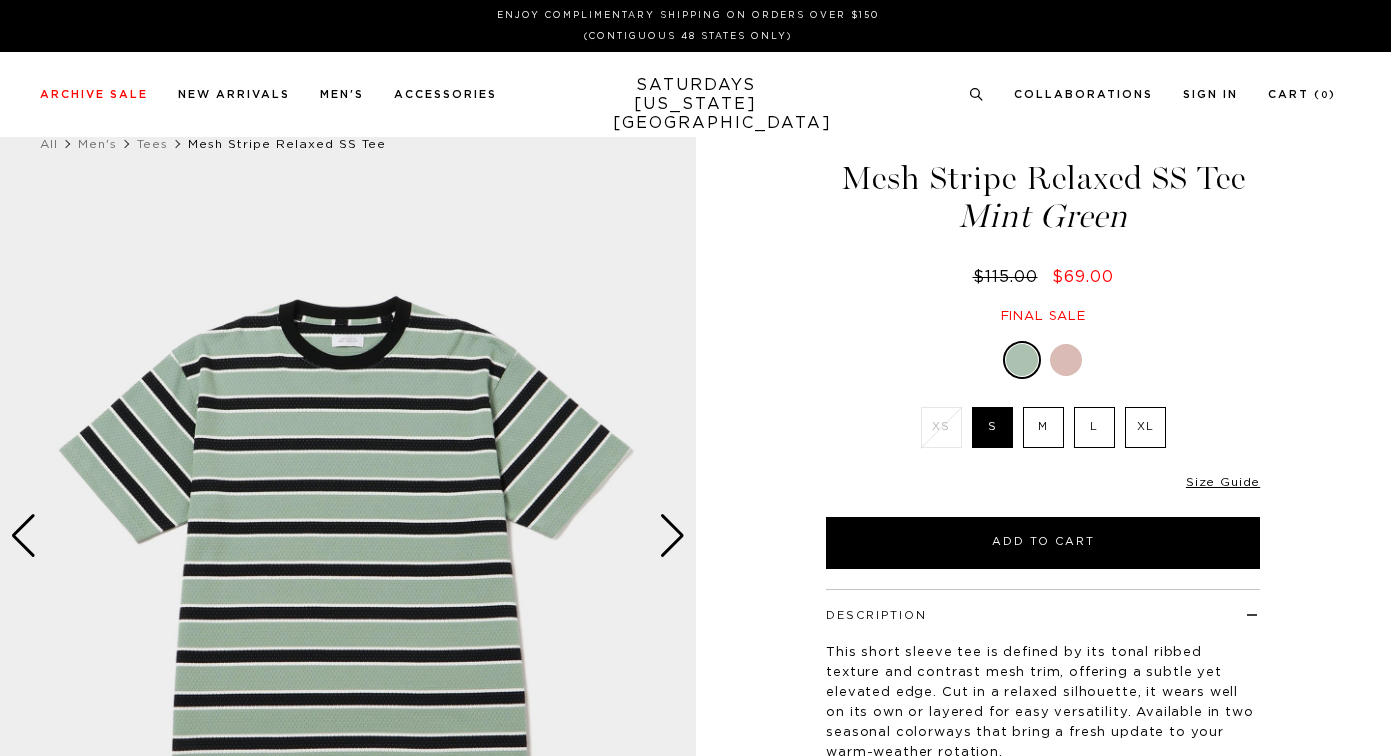 scroll, scrollTop: 0, scrollLeft: 0, axis: both 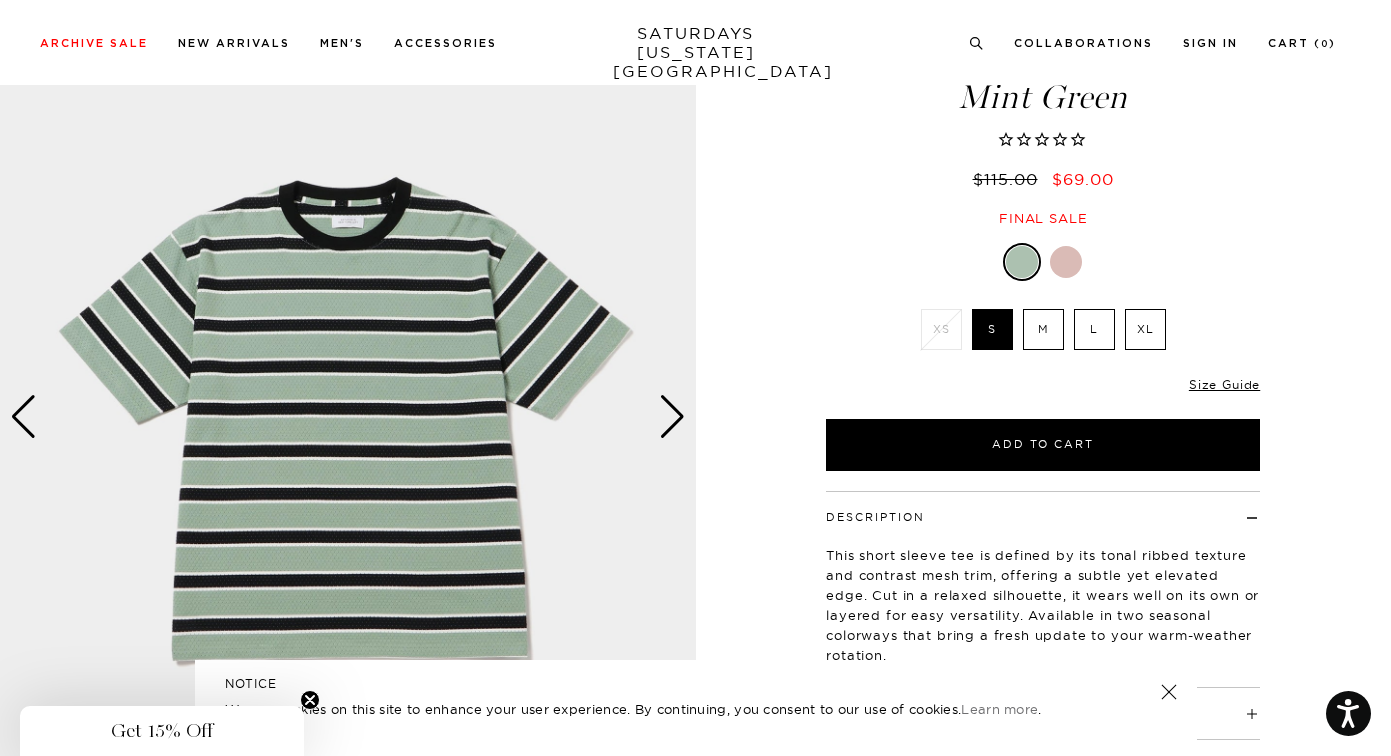 click at bounding box center (1066, 262) 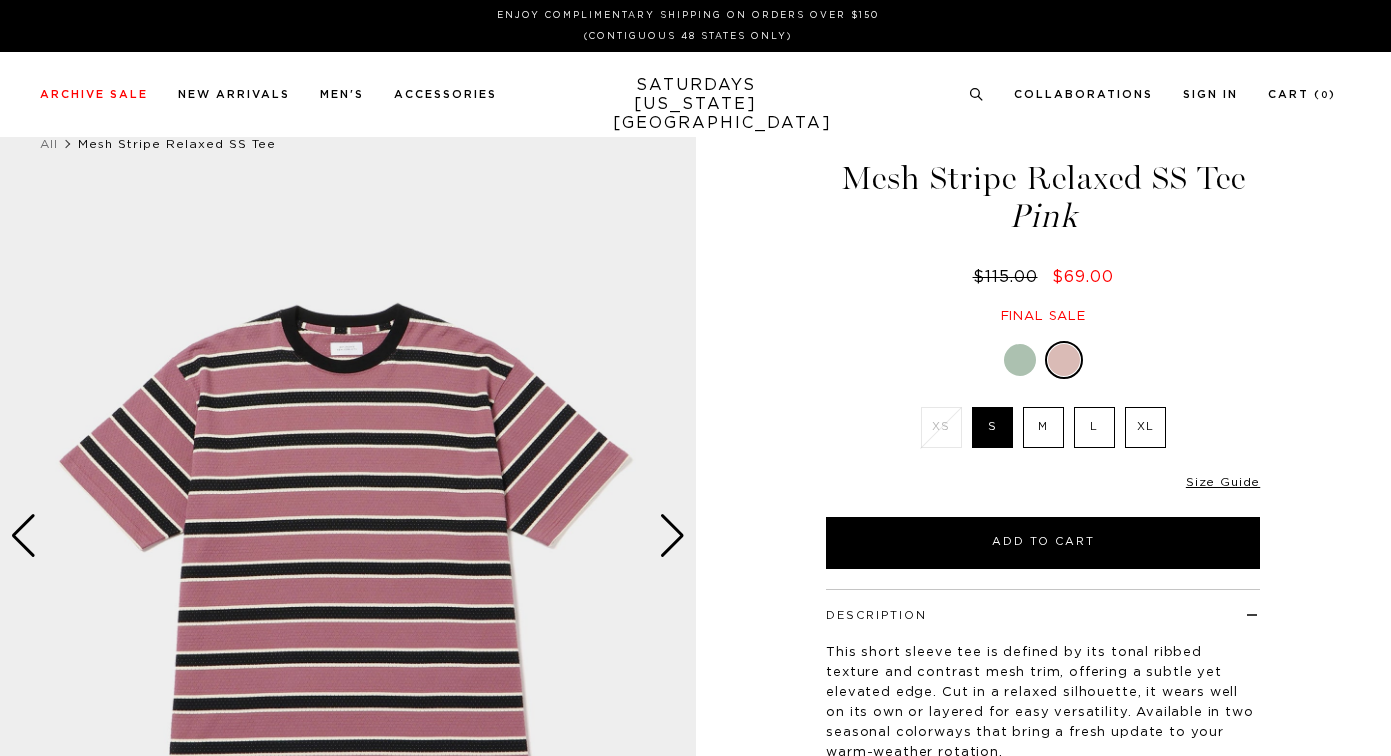 scroll, scrollTop: 0, scrollLeft: 0, axis: both 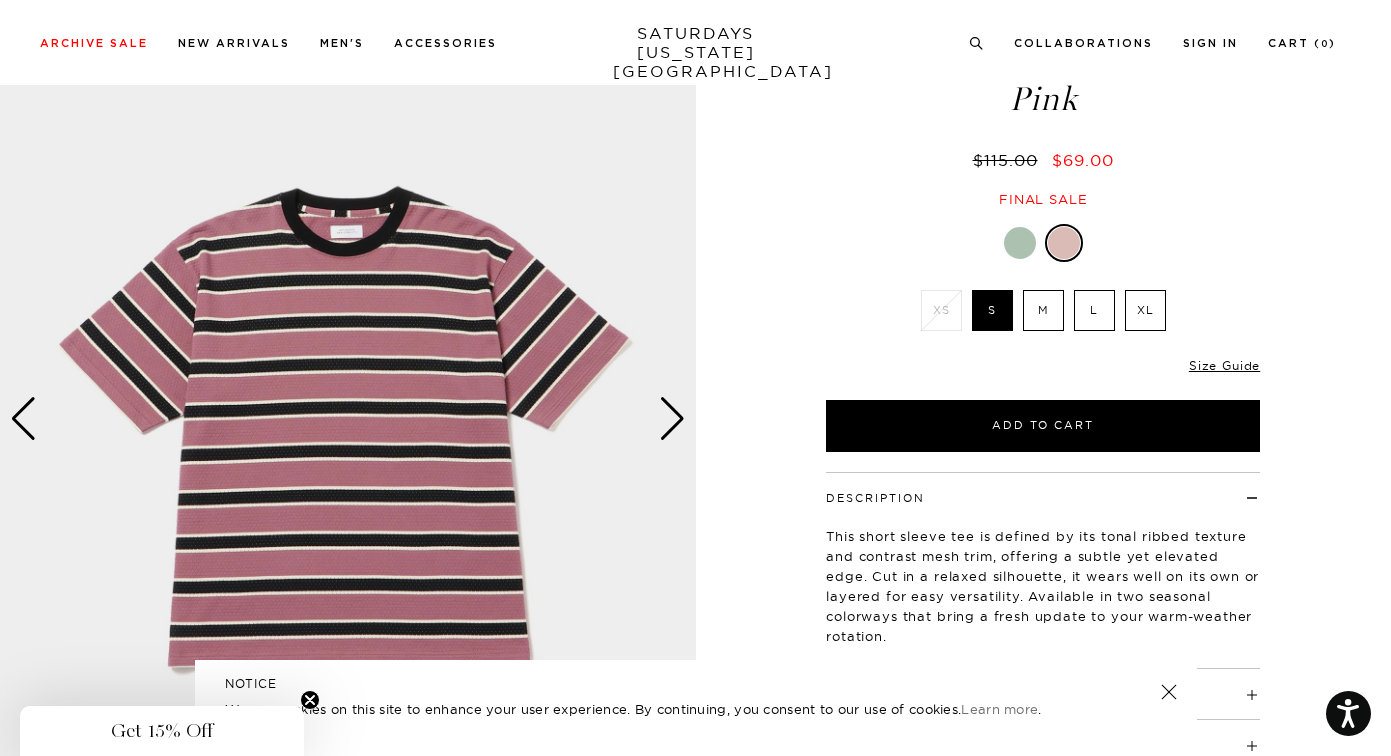 click at bounding box center (1020, 243) 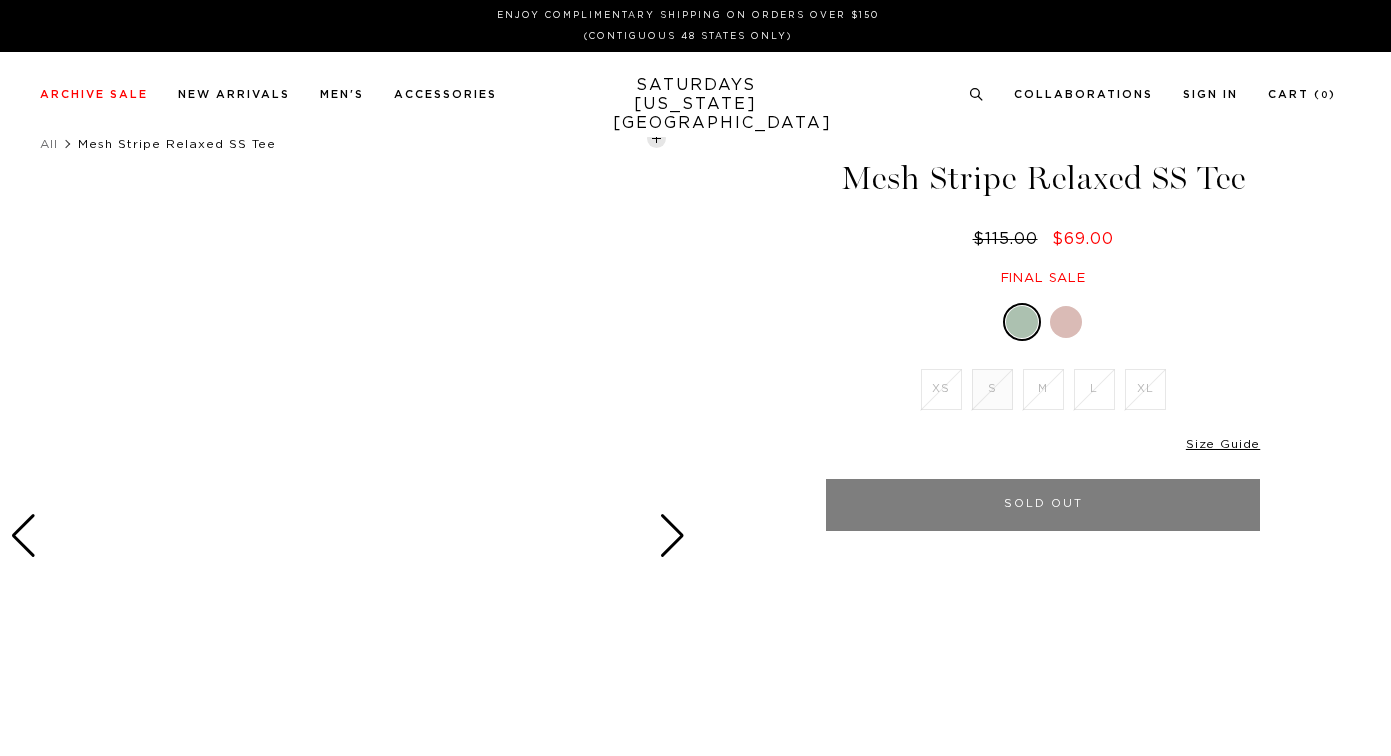 scroll, scrollTop: 0, scrollLeft: 0, axis: both 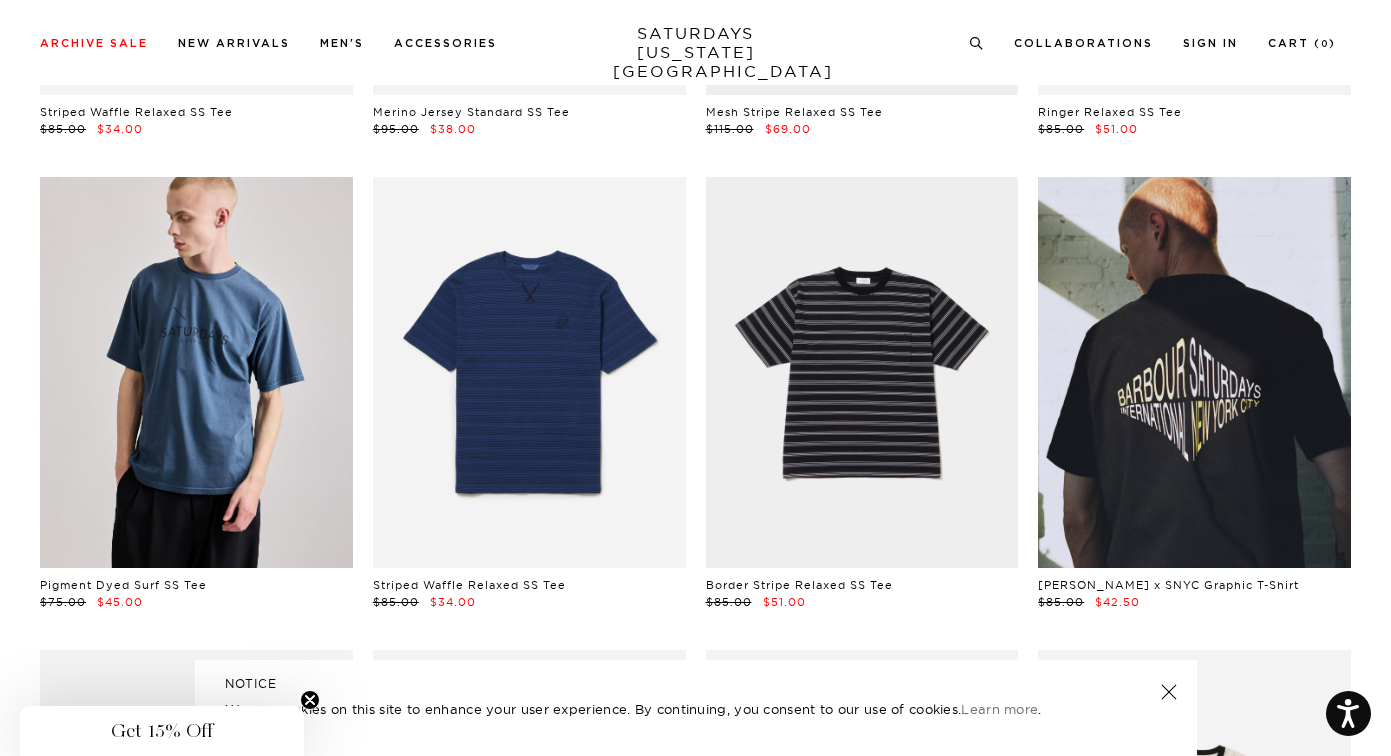 click at bounding box center [196, 372] 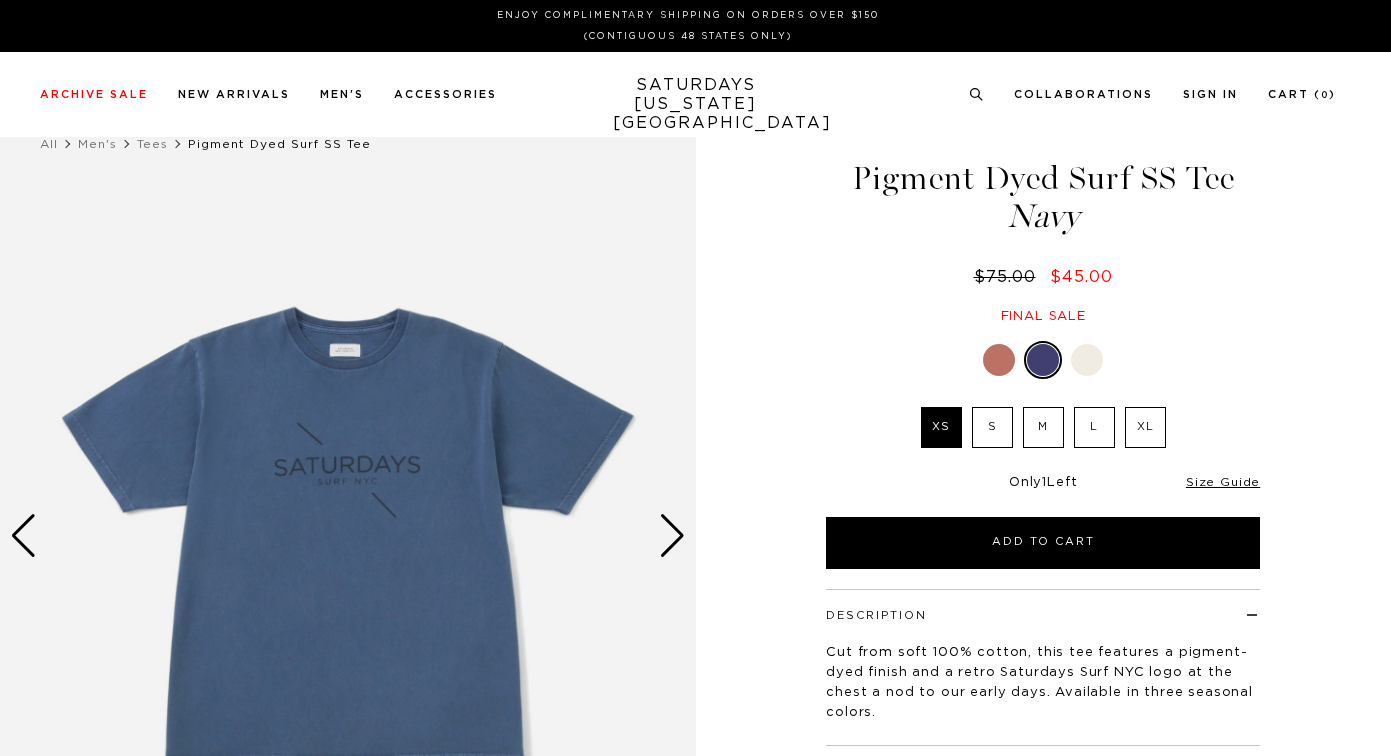 scroll, scrollTop: 0, scrollLeft: 0, axis: both 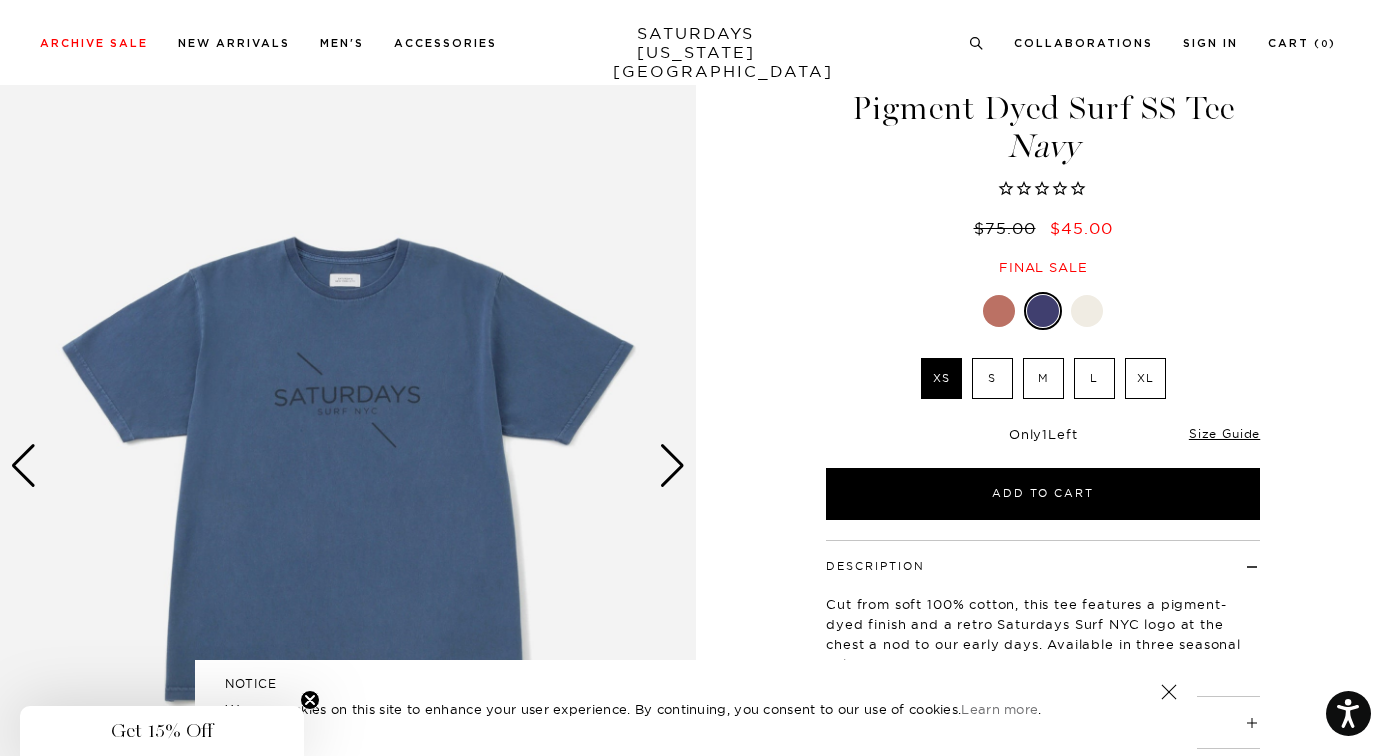 click at bounding box center (1087, 311) 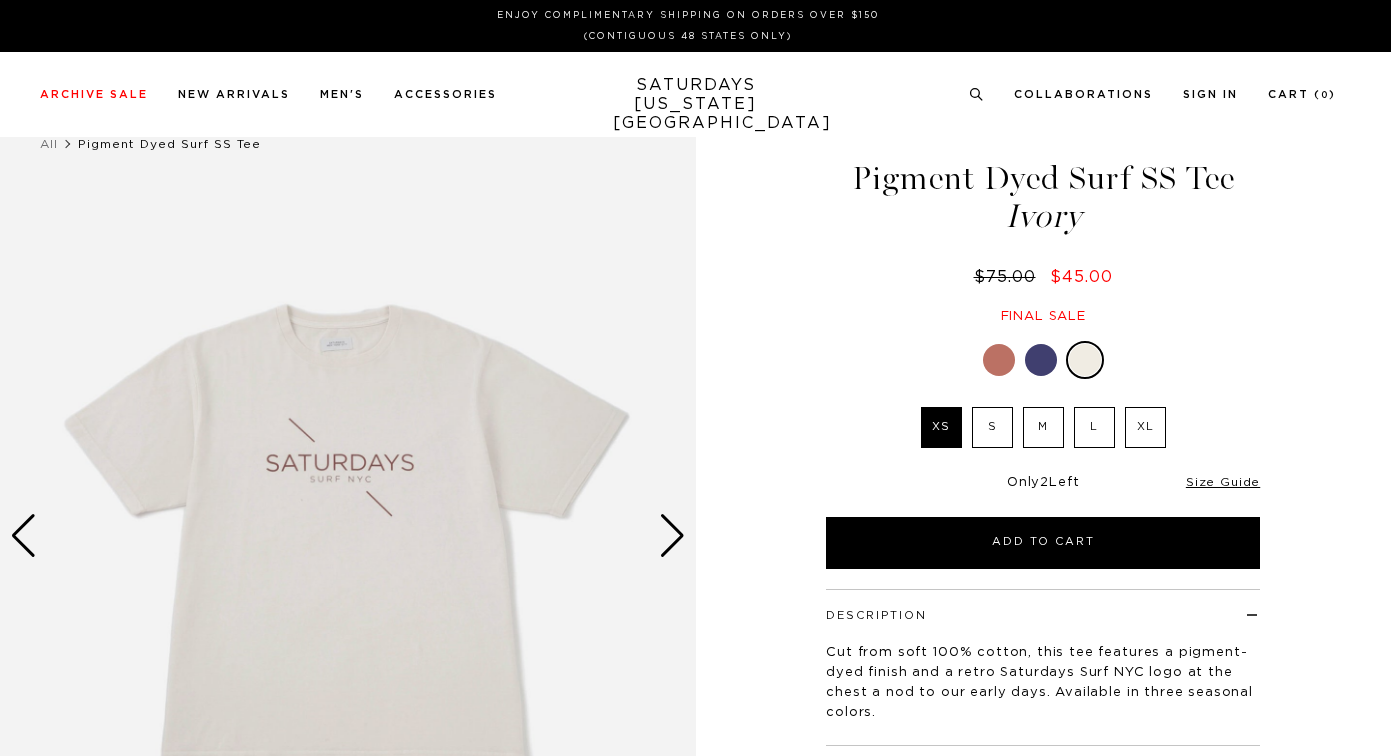 scroll, scrollTop: 0, scrollLeft: 0, axis: both 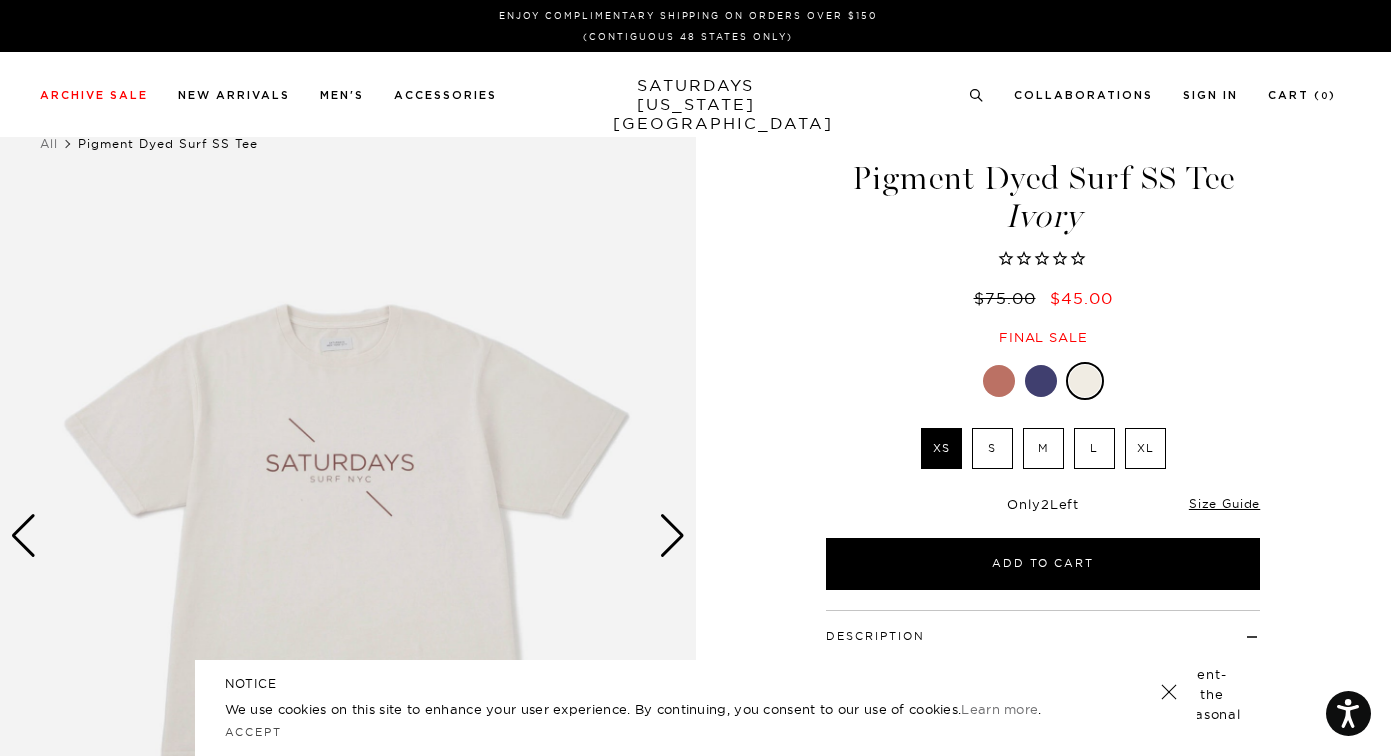 click at bounding box center (999, 381) 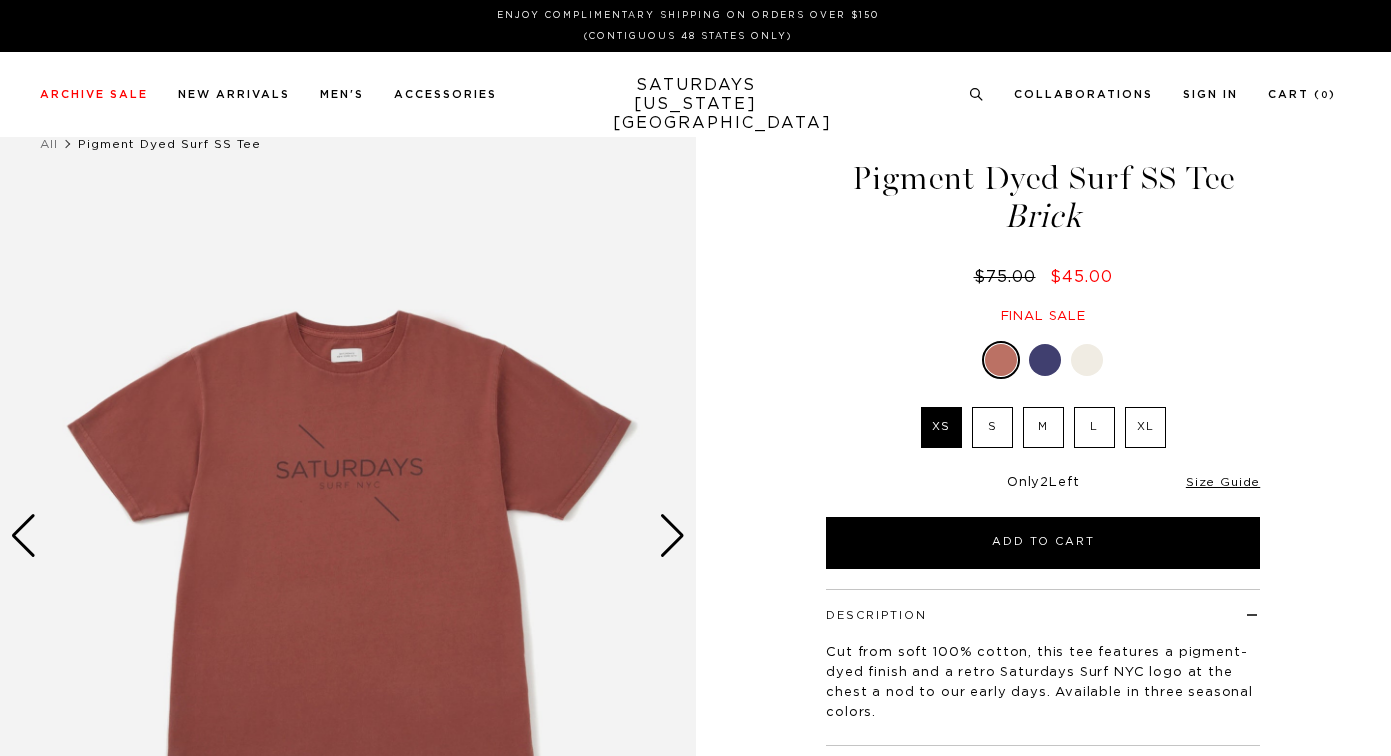 scroll, scrollTop: 0, scrollLeft: 0, axis: both 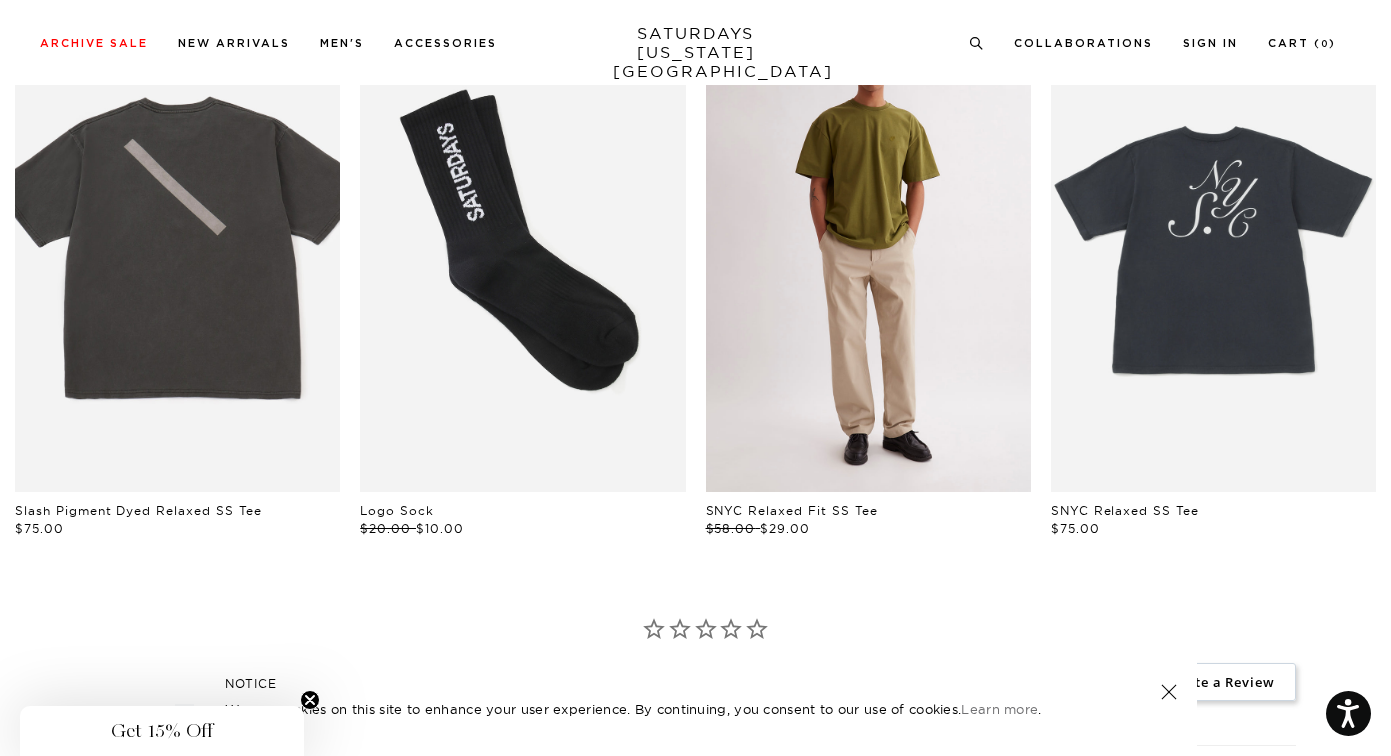 click at bounding box center (868, 248) 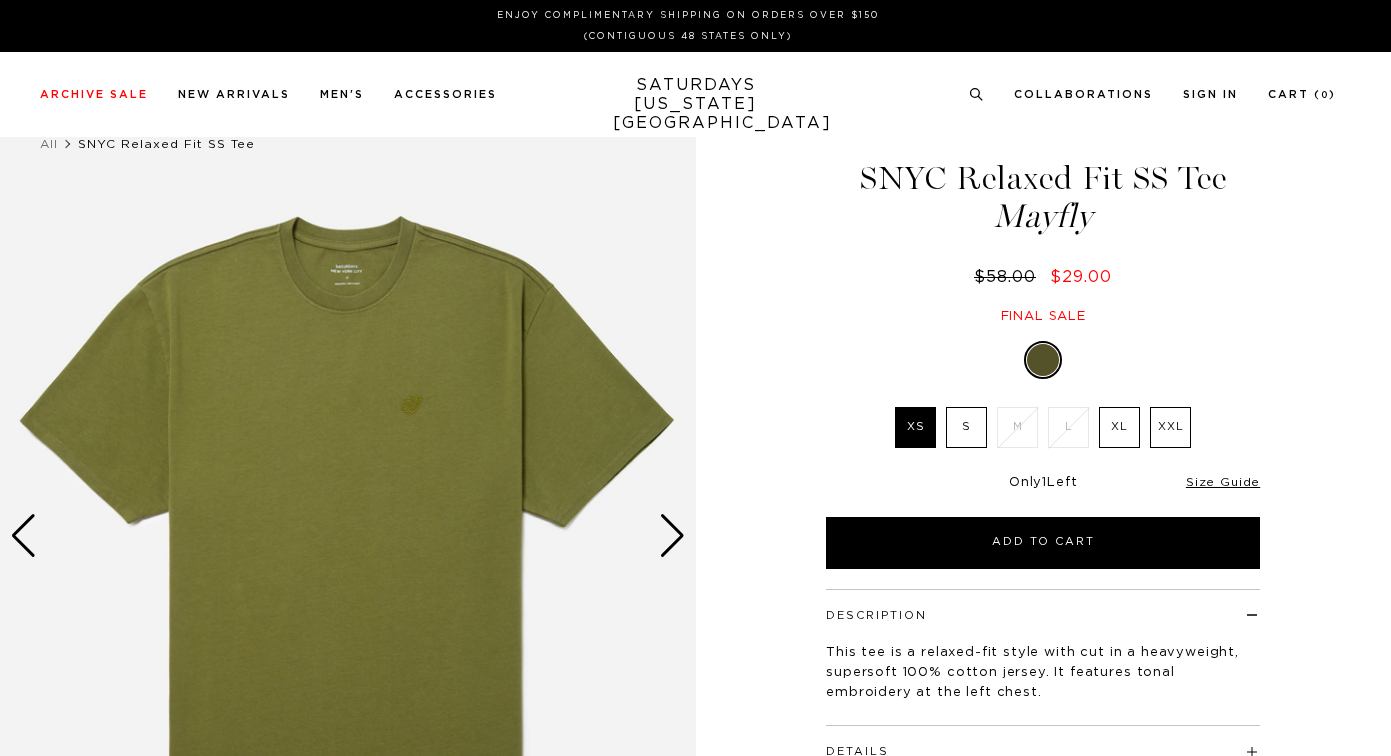 scroll, scrollTop: 0, scrollLeft: 0, axis: both 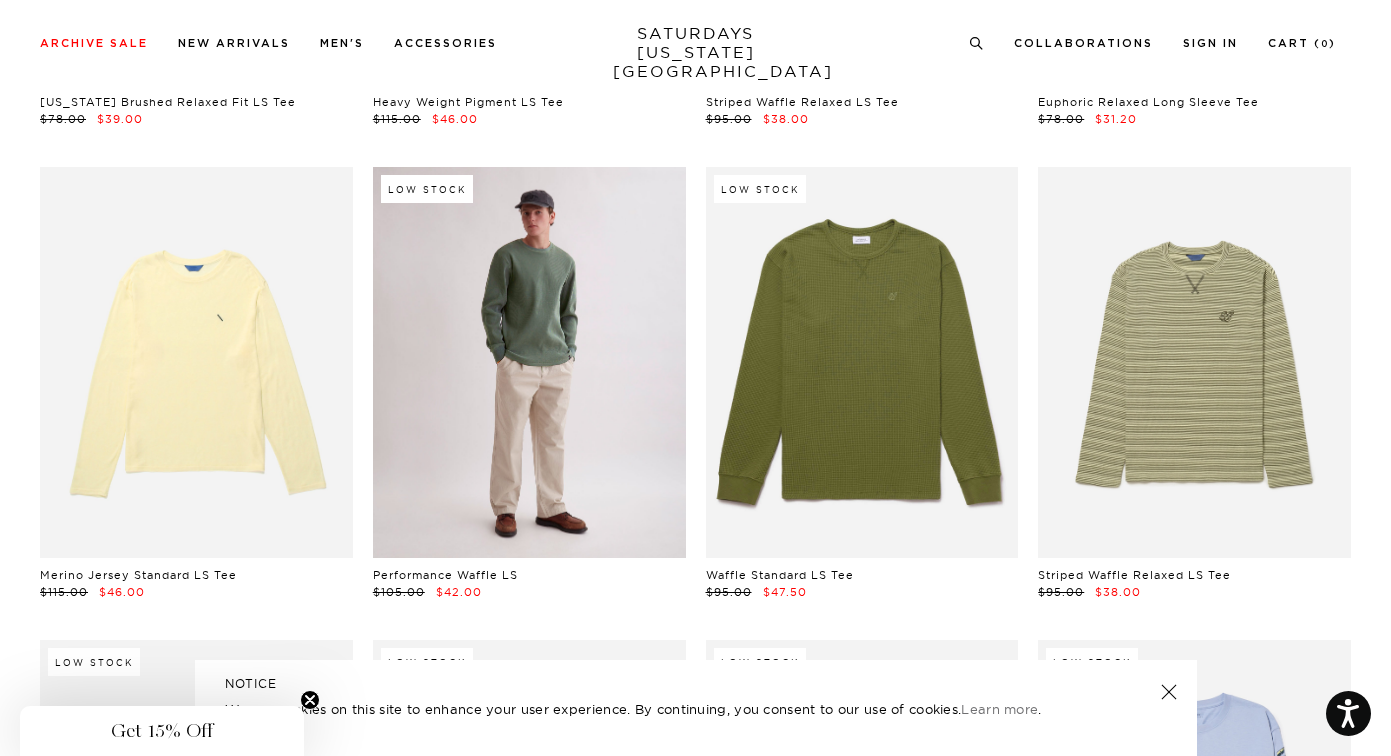 click at bounding box center [529, 362] 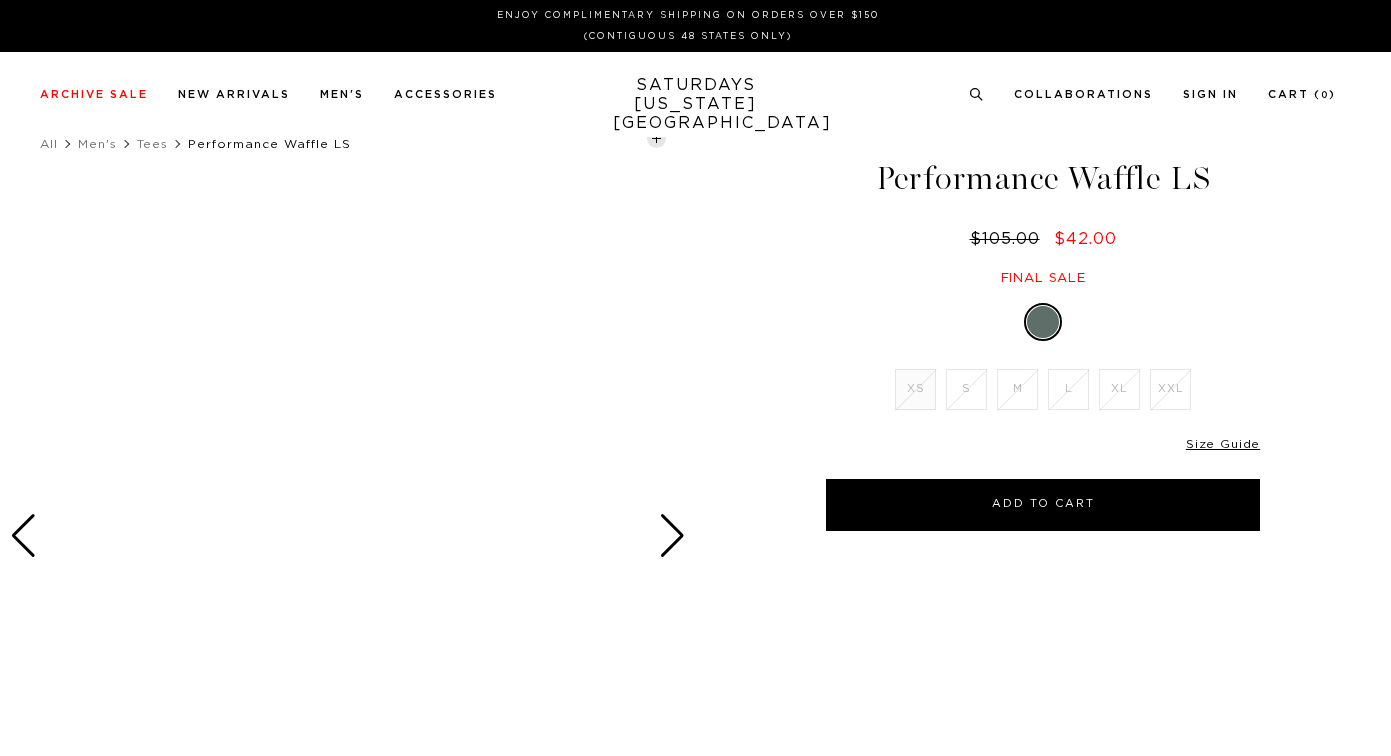 scroll, scrollTop: 0, scrollLeft: 0, axis: both 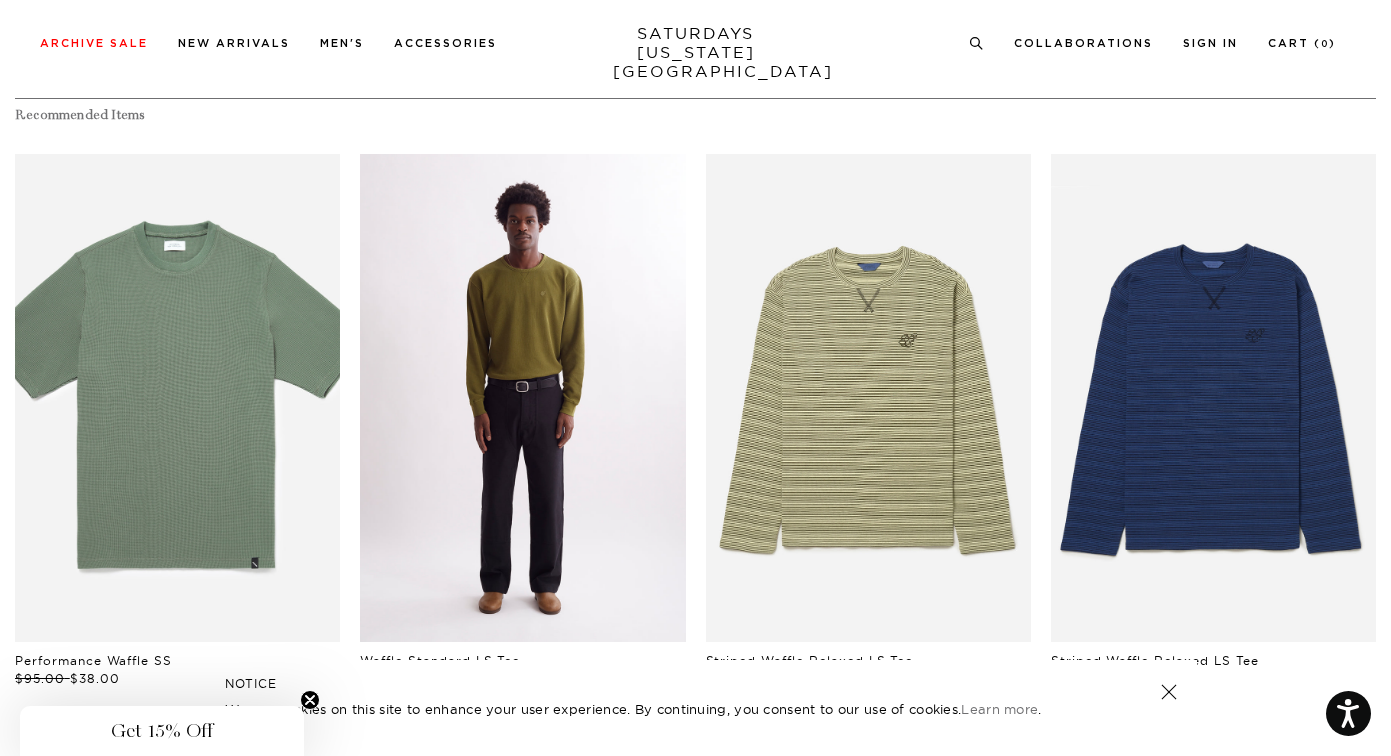 click at bounding box center [522, 398] 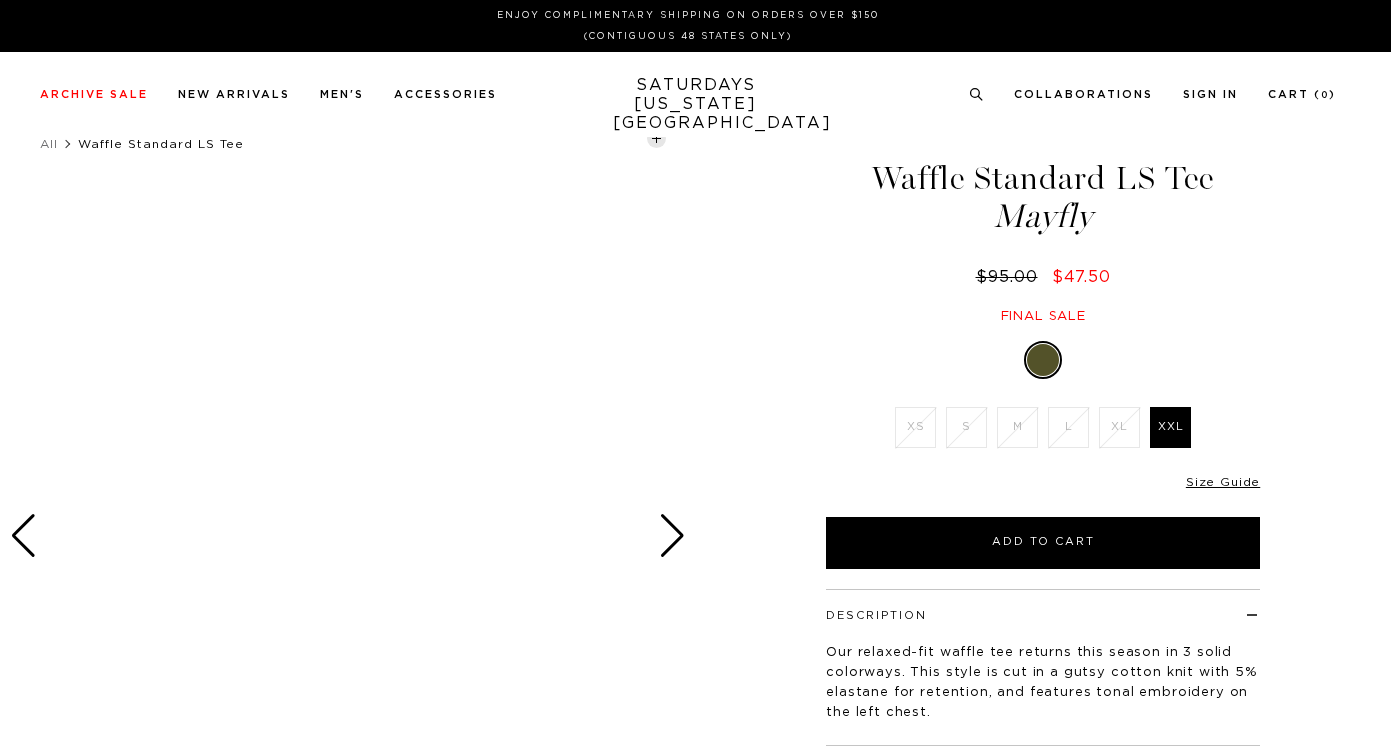 scroll, scrollTop: 0, scrollLeft: 0, axis: both 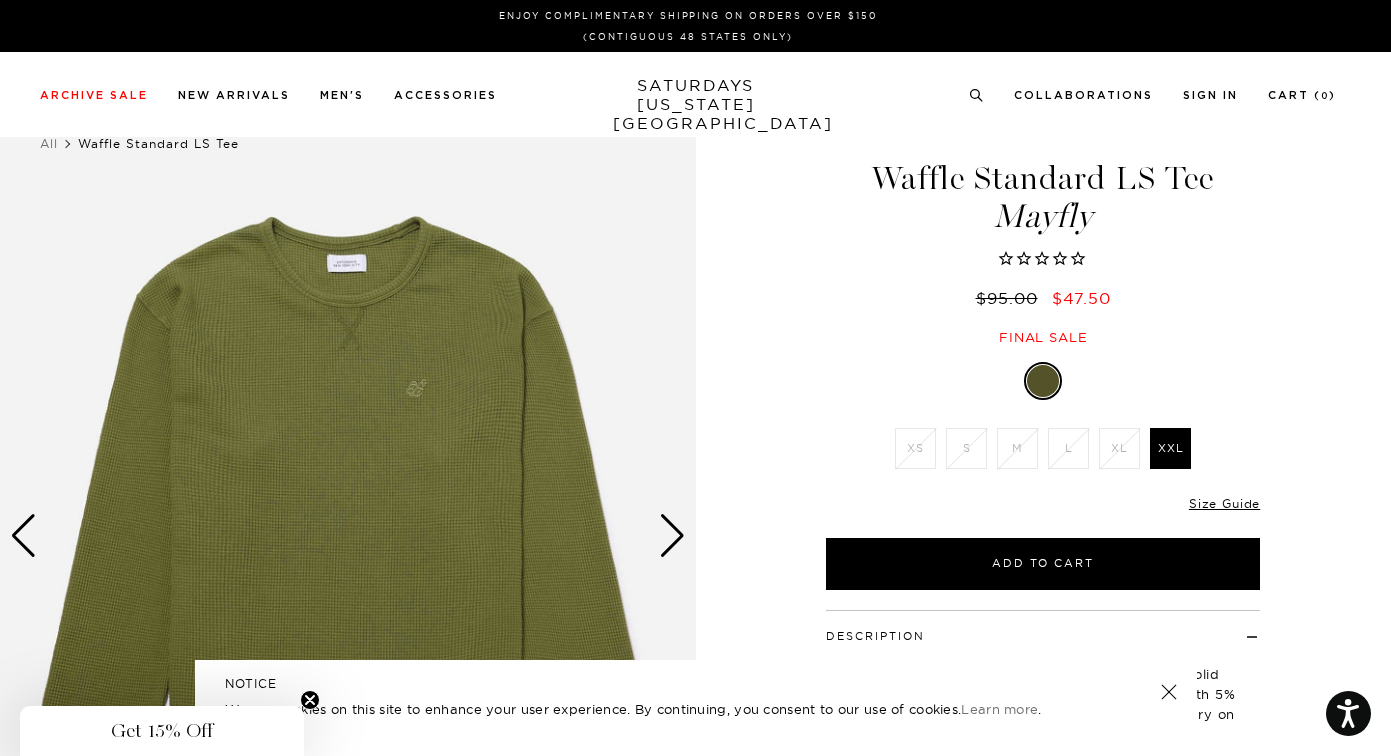 click at bounding box center (348, 535) 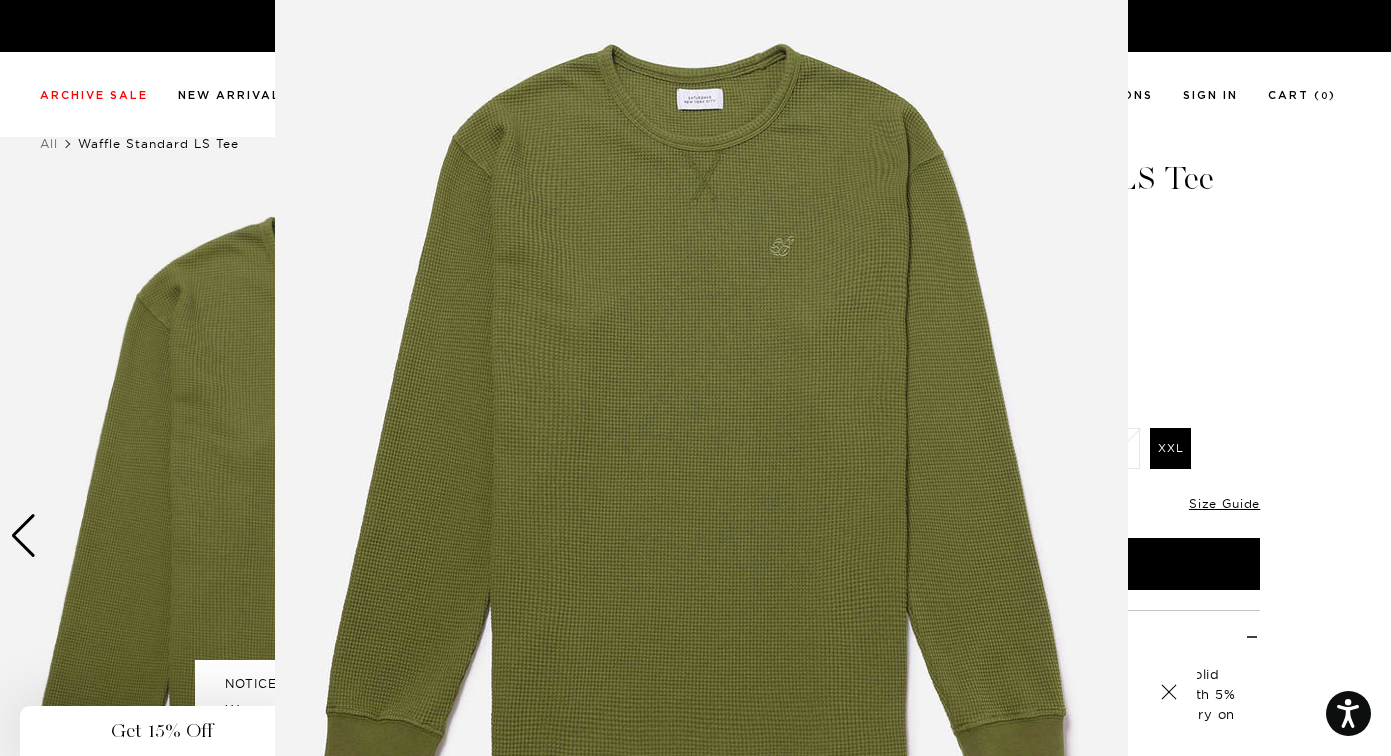 scroll, scrollTop: 66, scrollLeft: 0, axis: vertical 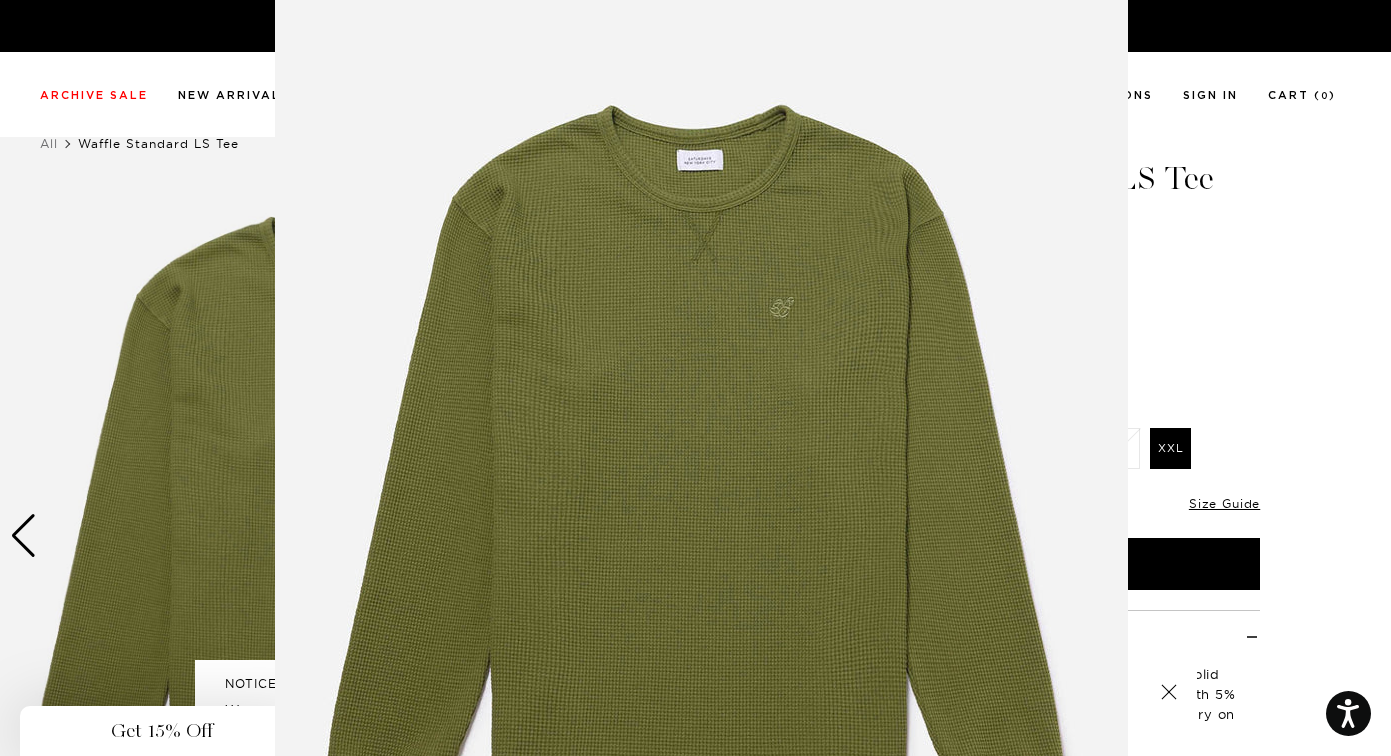click at bounding box center (695, 378) 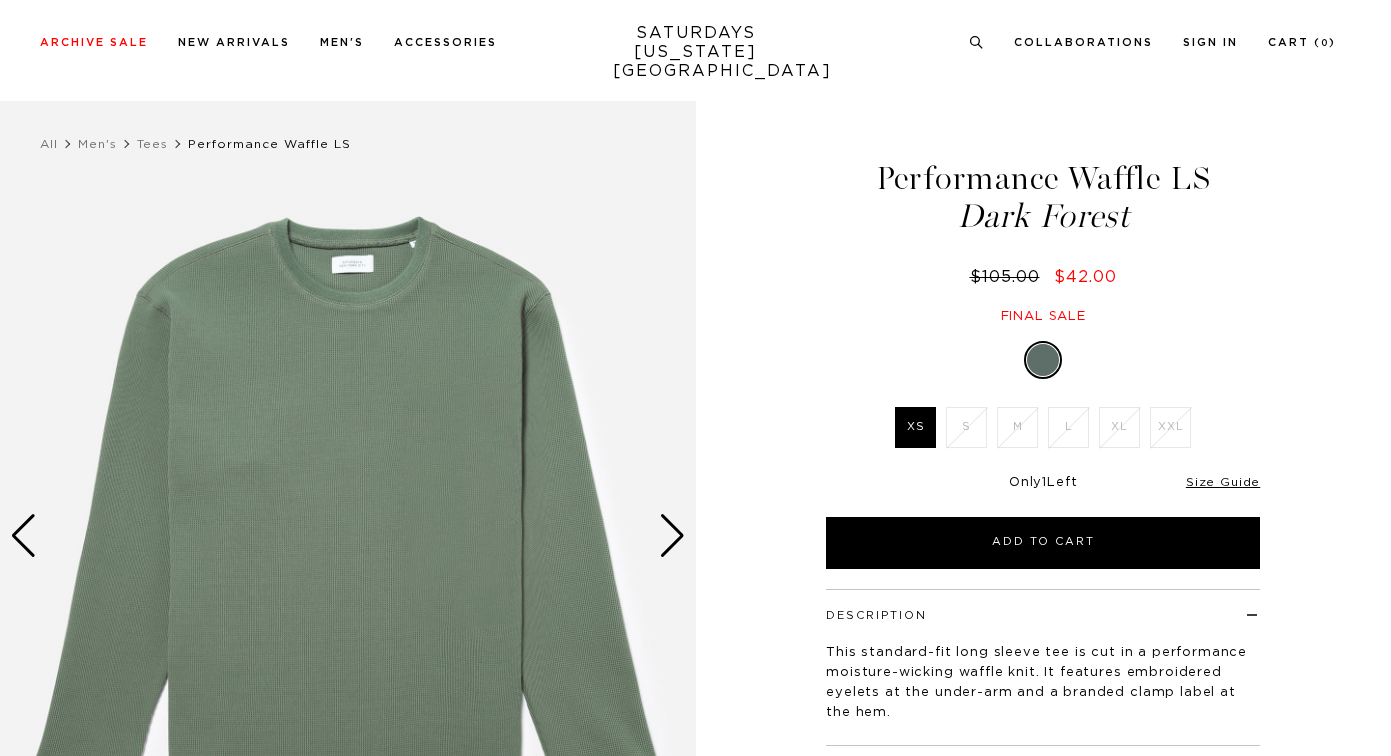 scroll, scrollTop: 928, scrollLeft: 0, axis: vertical 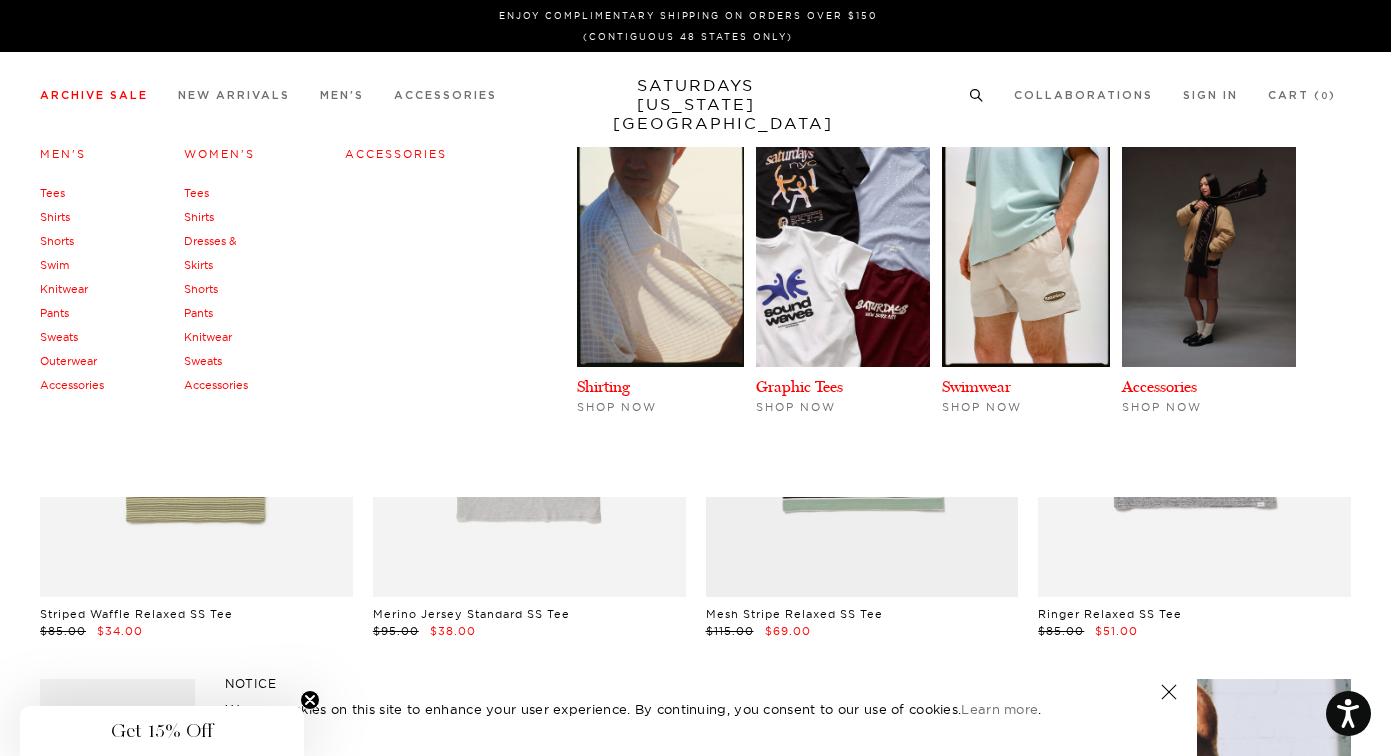click on "Shorts" at bounding box center (57, 241) 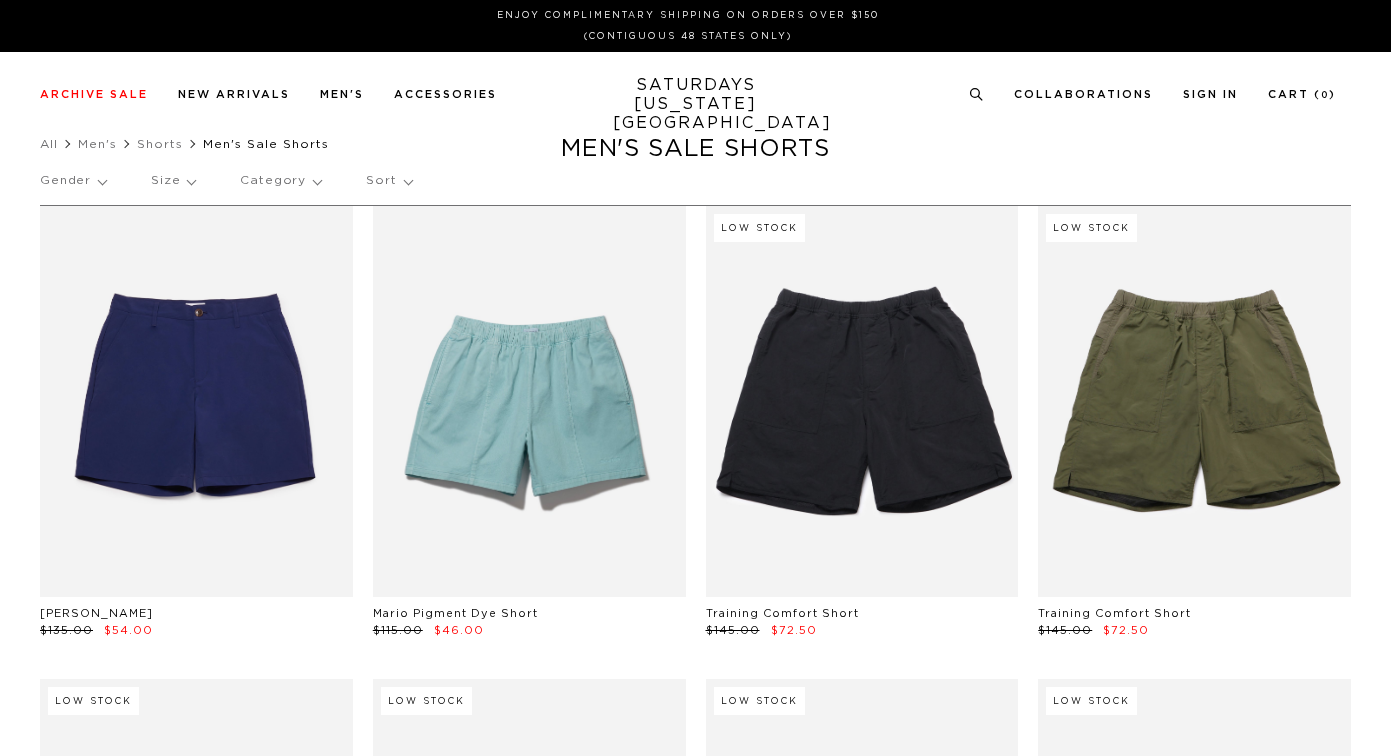 scroll, scrollTop: 0, scrollLeft: 0, axis: both 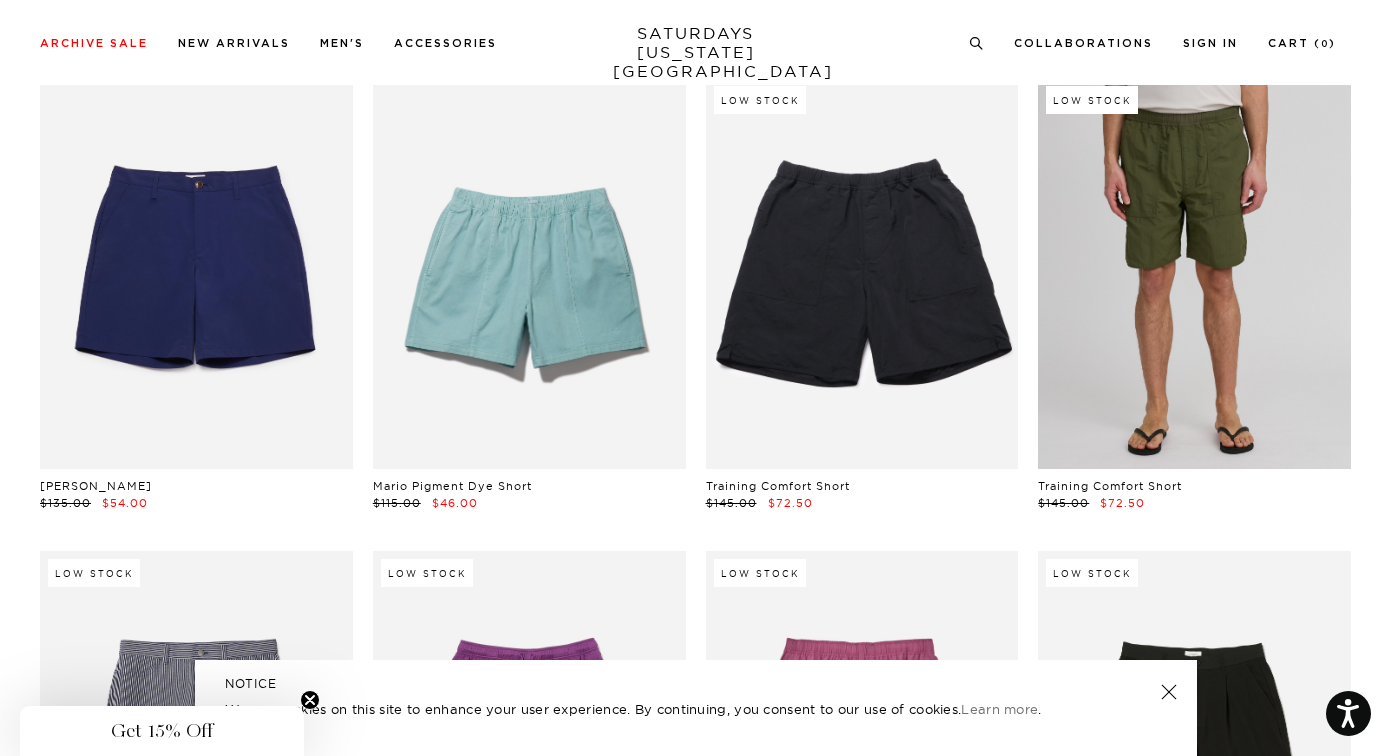 click at bounding box center (1194, 273) 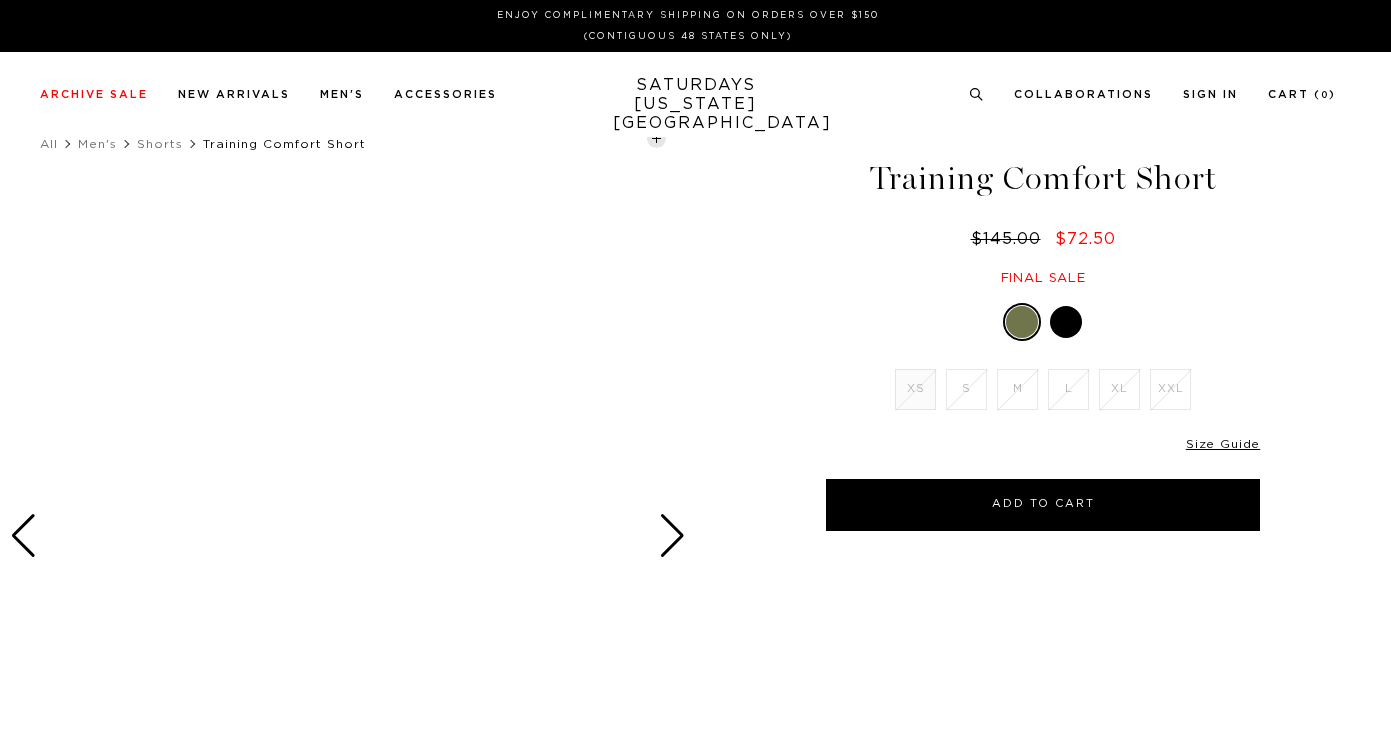 scroll, scrollTop: 0, scrollLeft: 0, axis: both 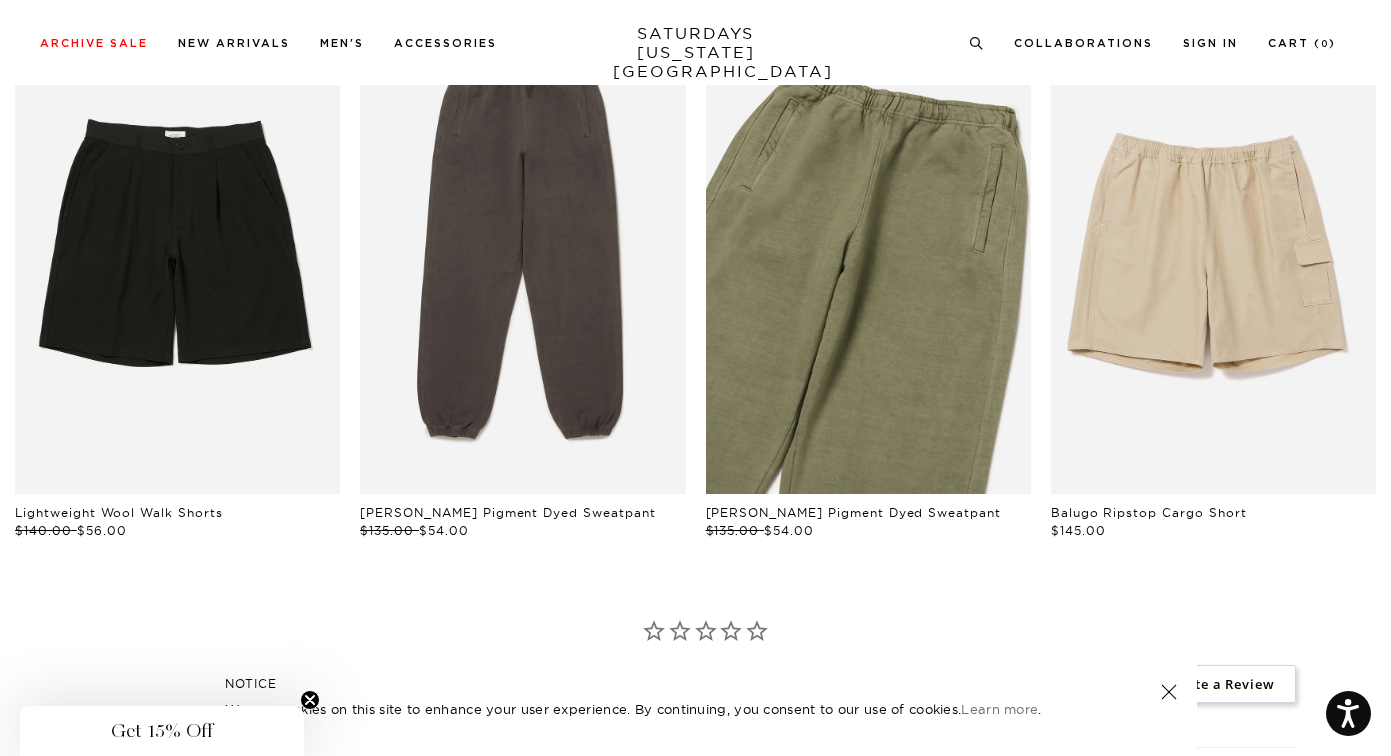 click at bounding box center [868, 250] 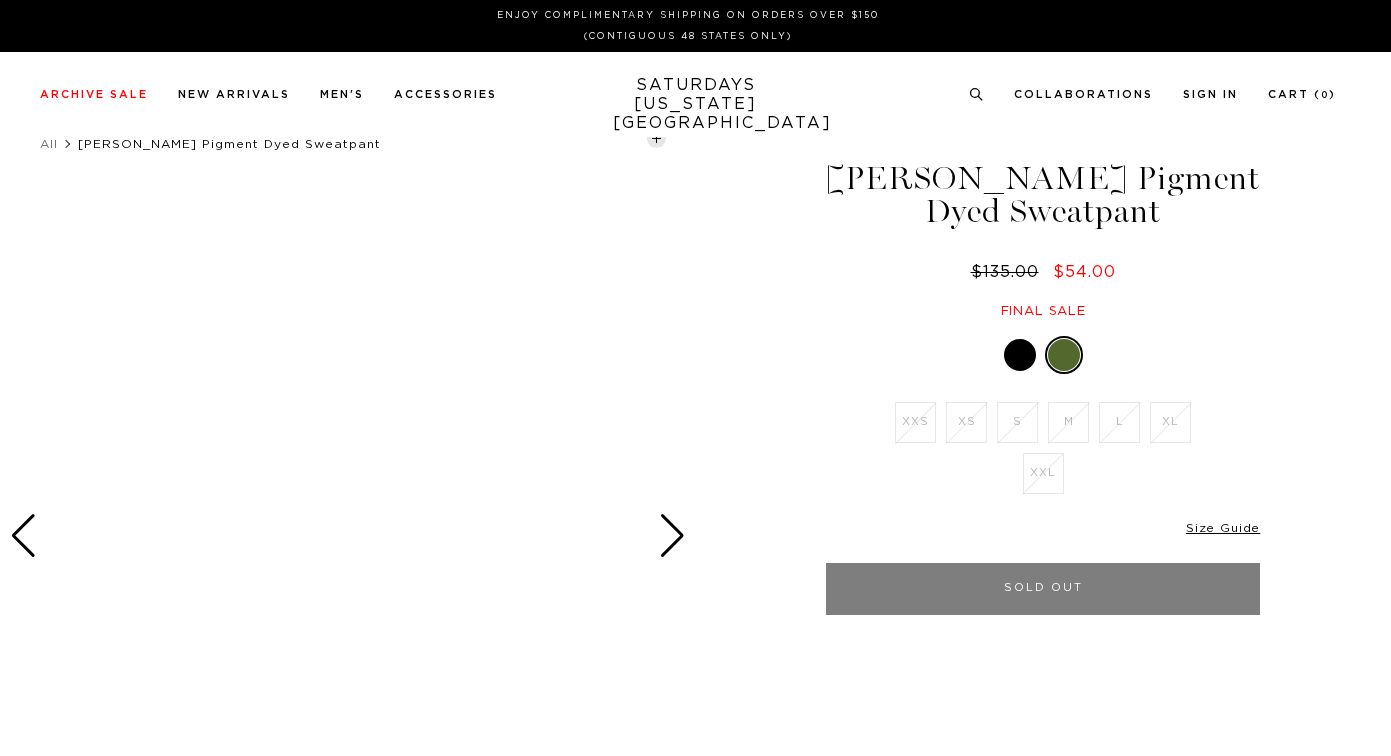 scroll, scrollTop: 0, scrollLeft: 0, axis: both 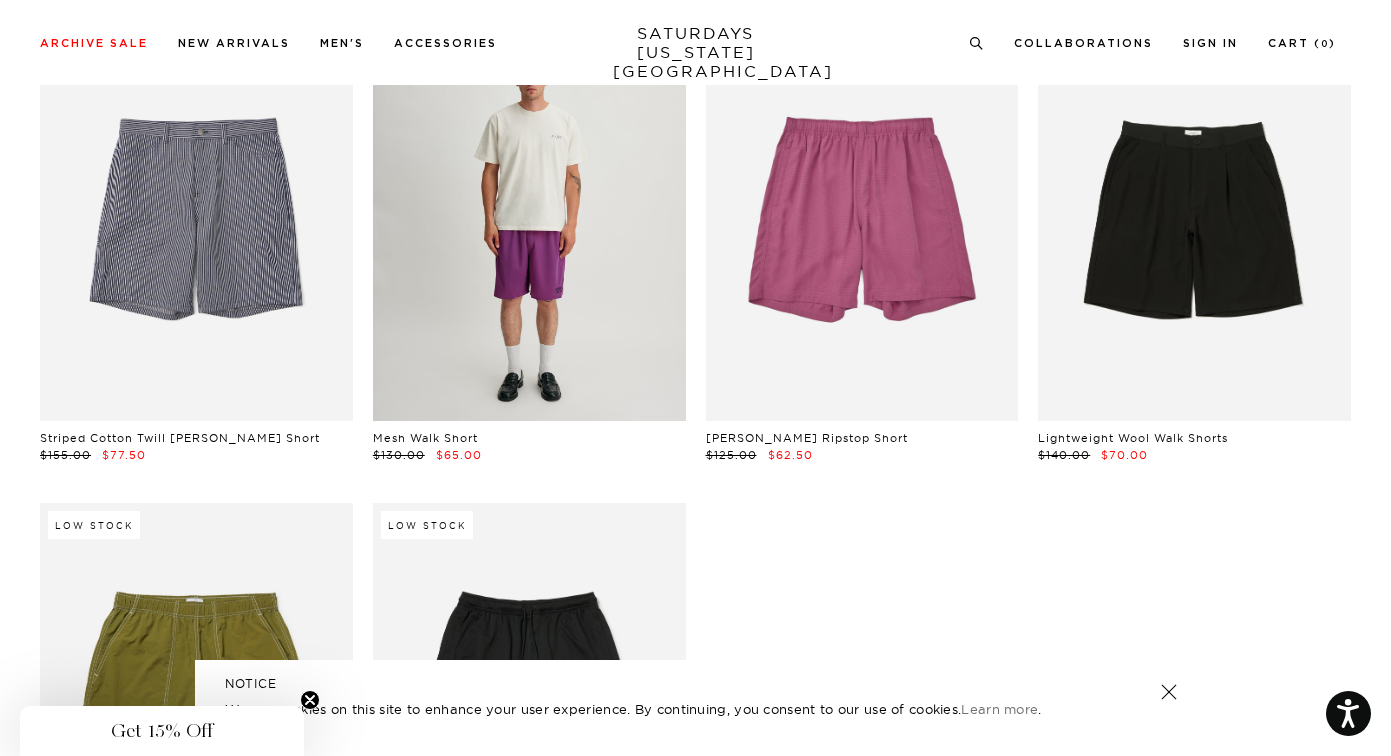 click at bounding box center [529, 225] 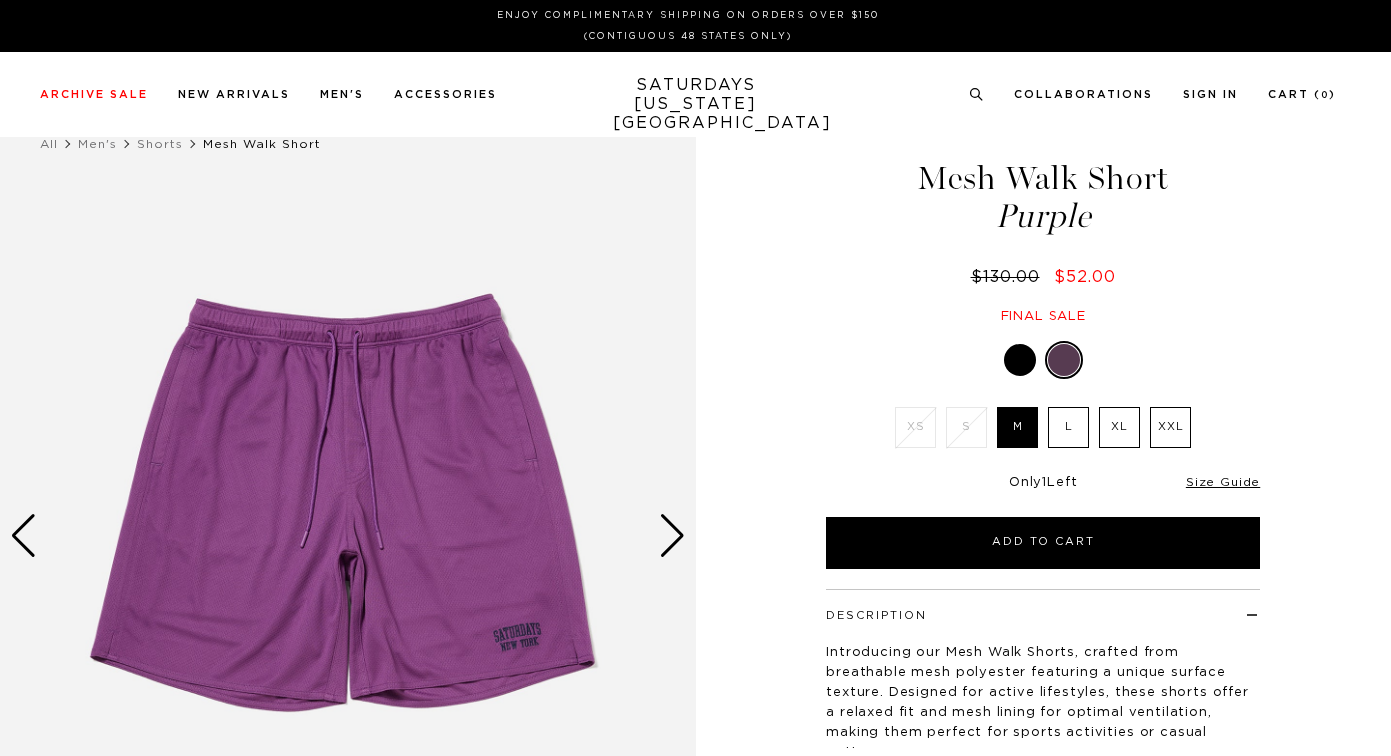 scroll, scrollTop: 0, scrollLeft: 0, axis: both 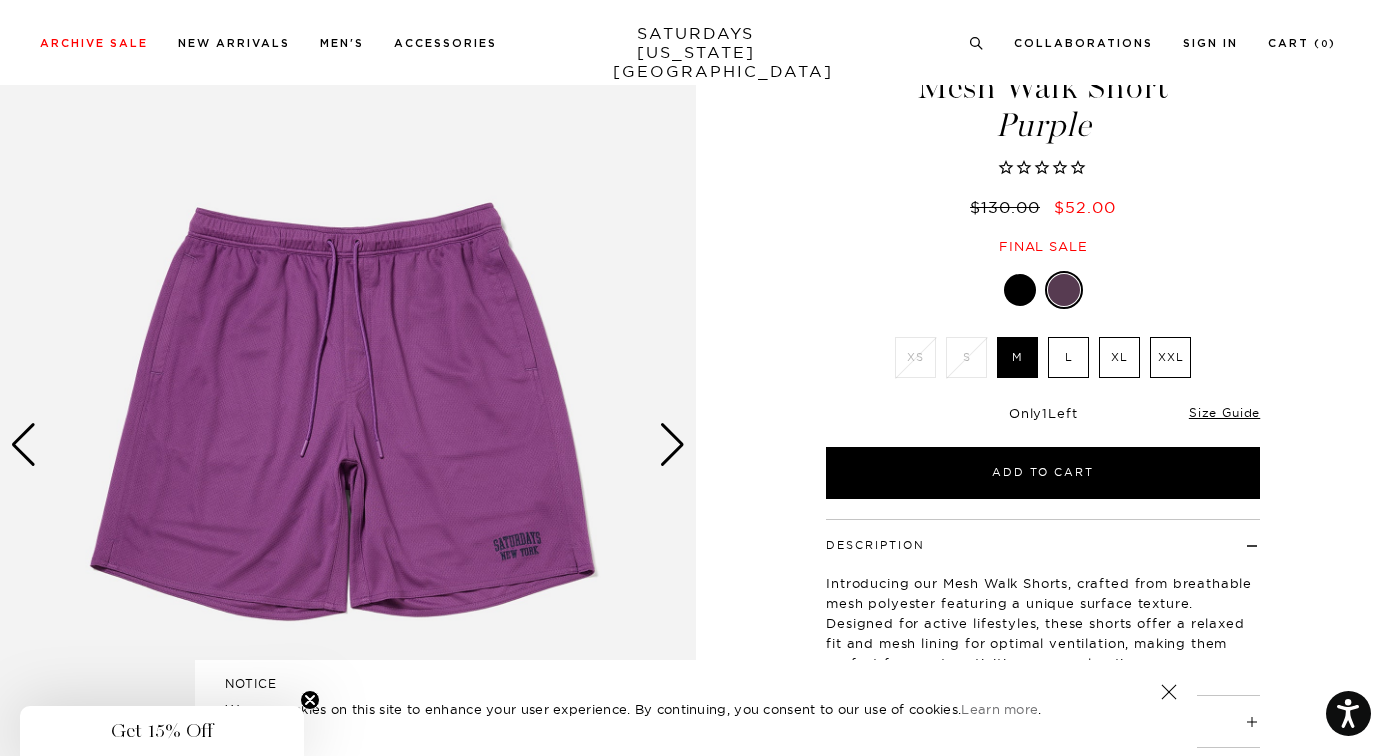 click at bounding box center (672, 445) 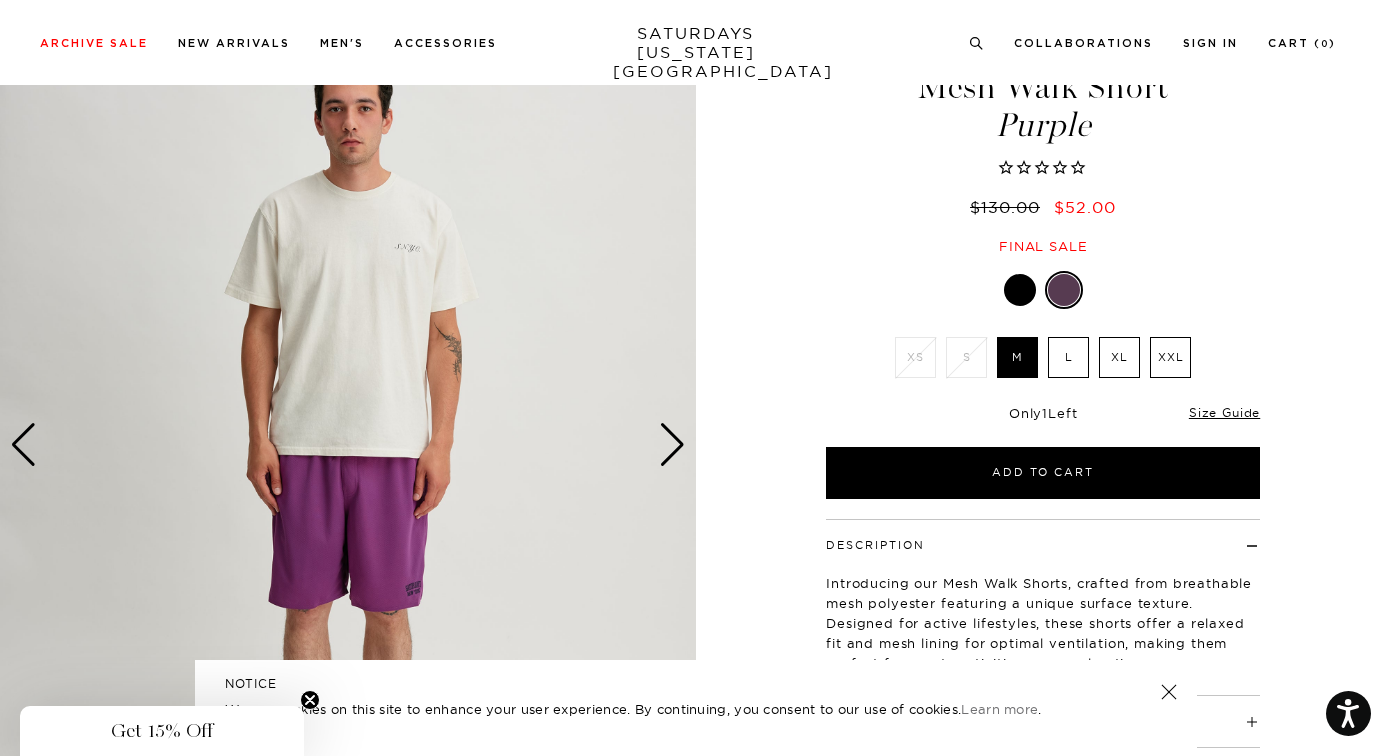 click at bounding box center (672, 445) 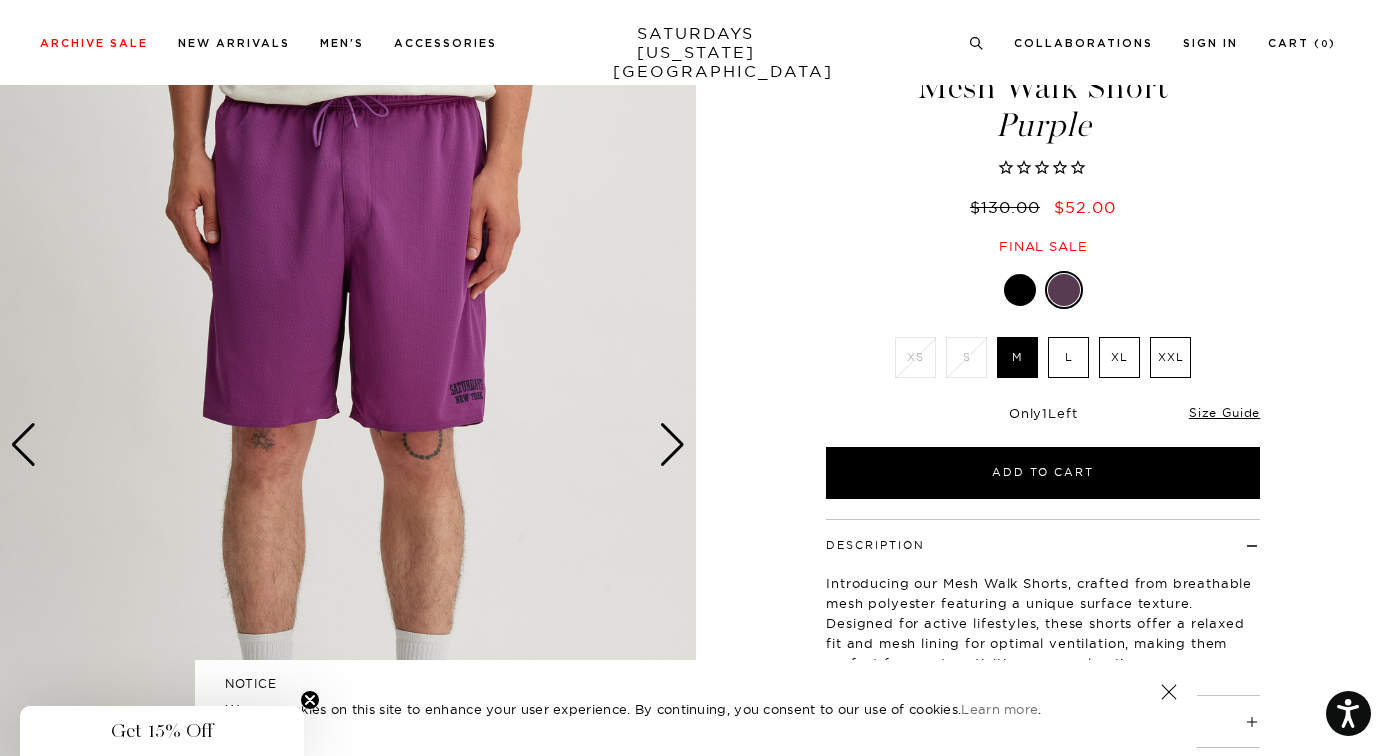 click at bounding box center (1020, 290) 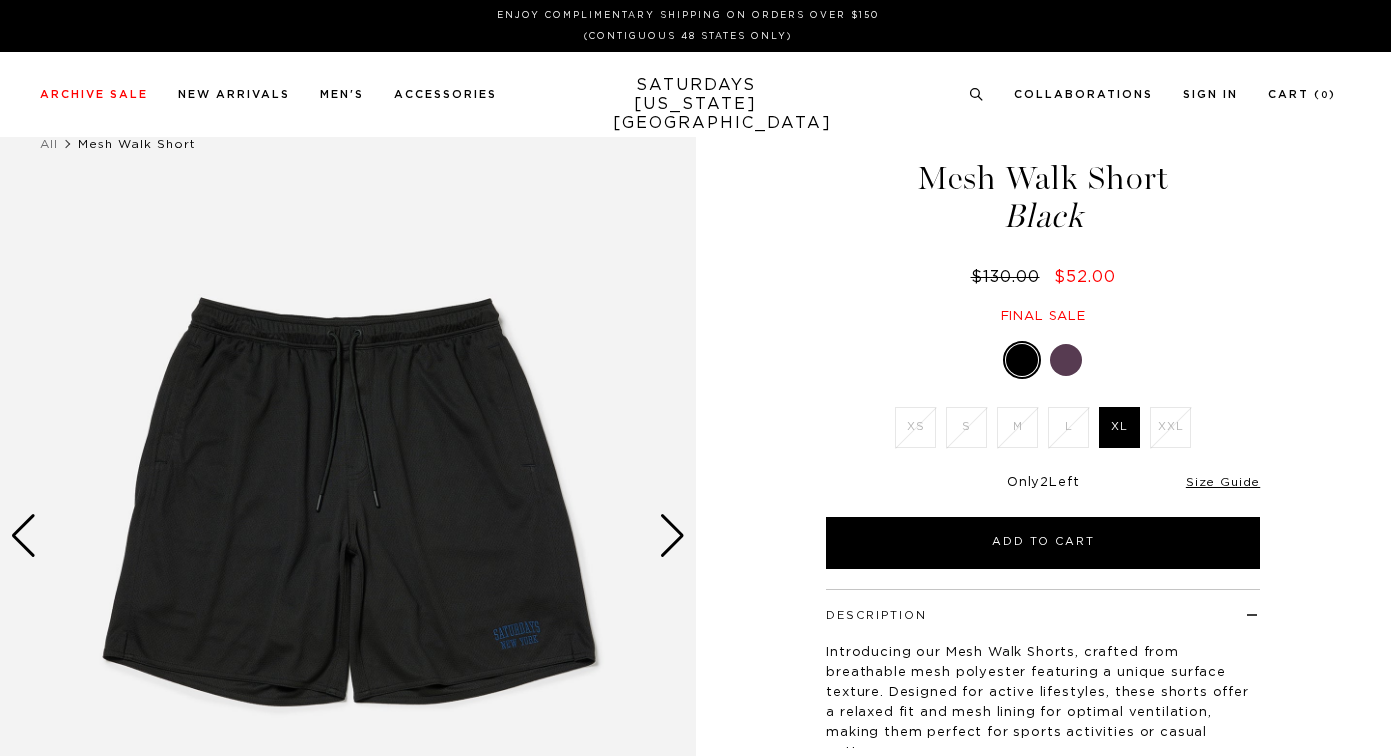 scroll, scrollTop: 0, scrollLeft: 0, axis: both 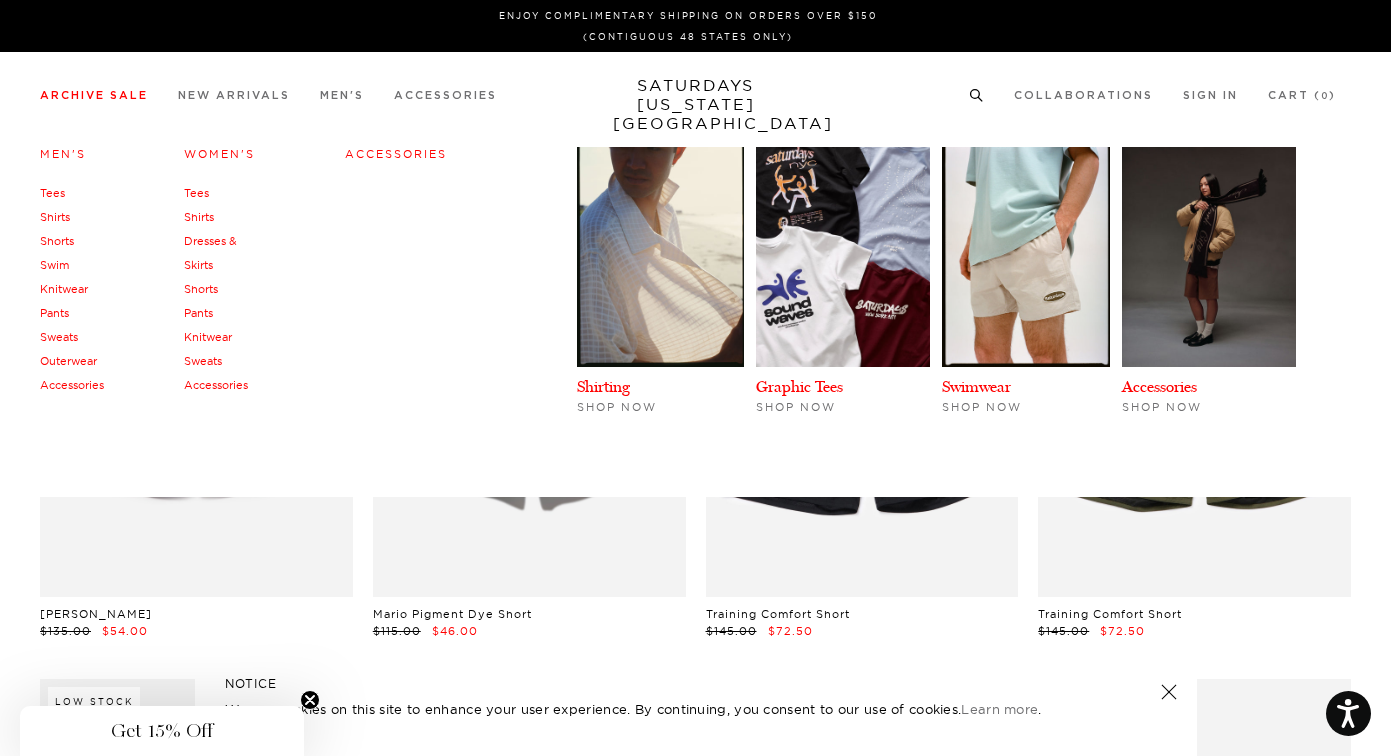 click on "Archive Sale" at bounding box center [94, 95] 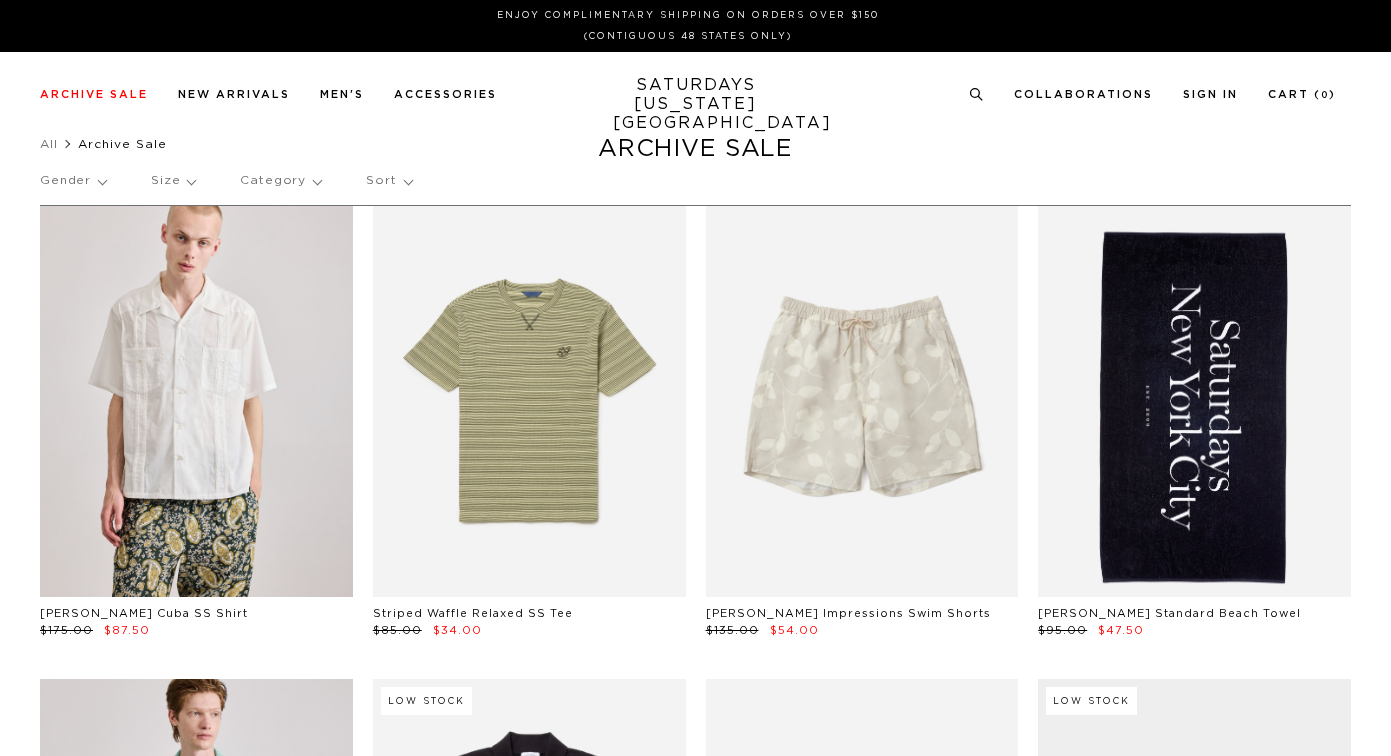 scroll, scrollTop: 0, scrollLeft: 0, axis: both 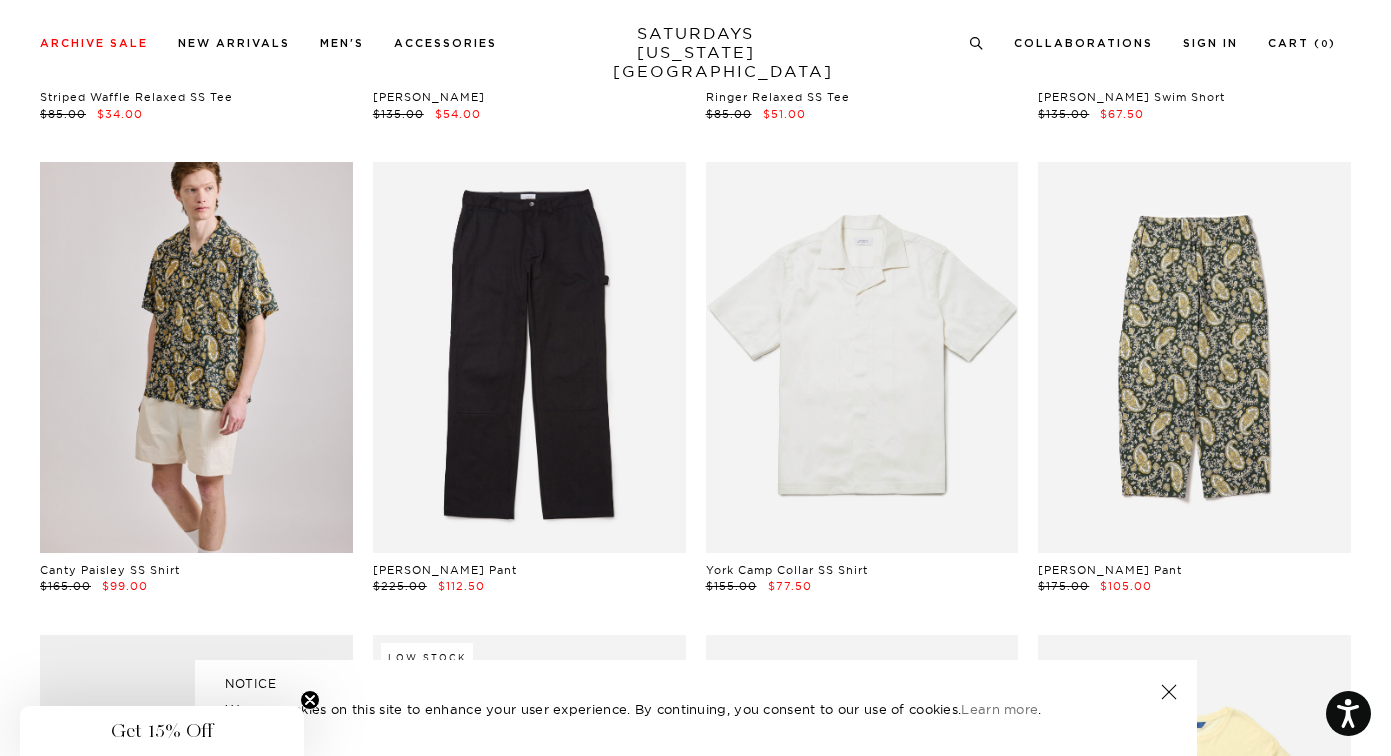 click at bounding box center [196, 357] 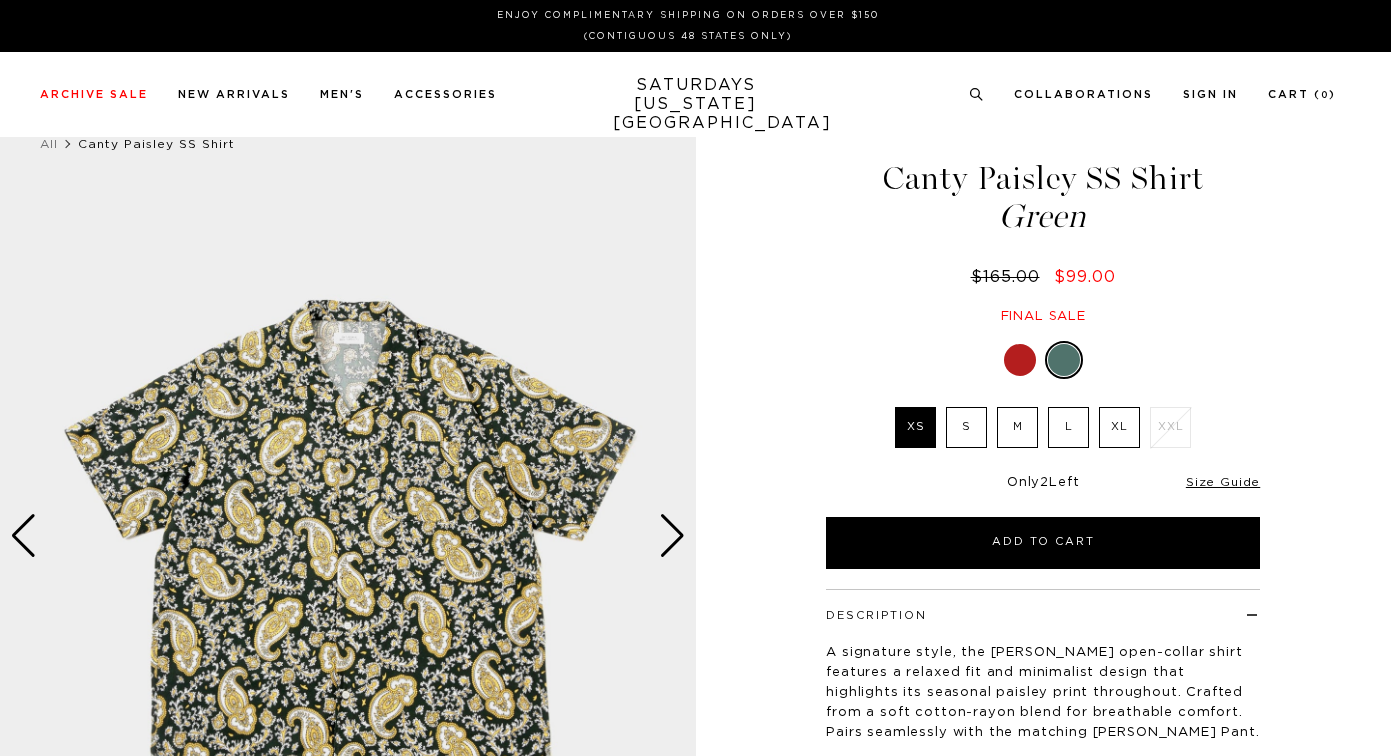 scroll, scrollTop: 0, scrollLeft: 0, axis: both 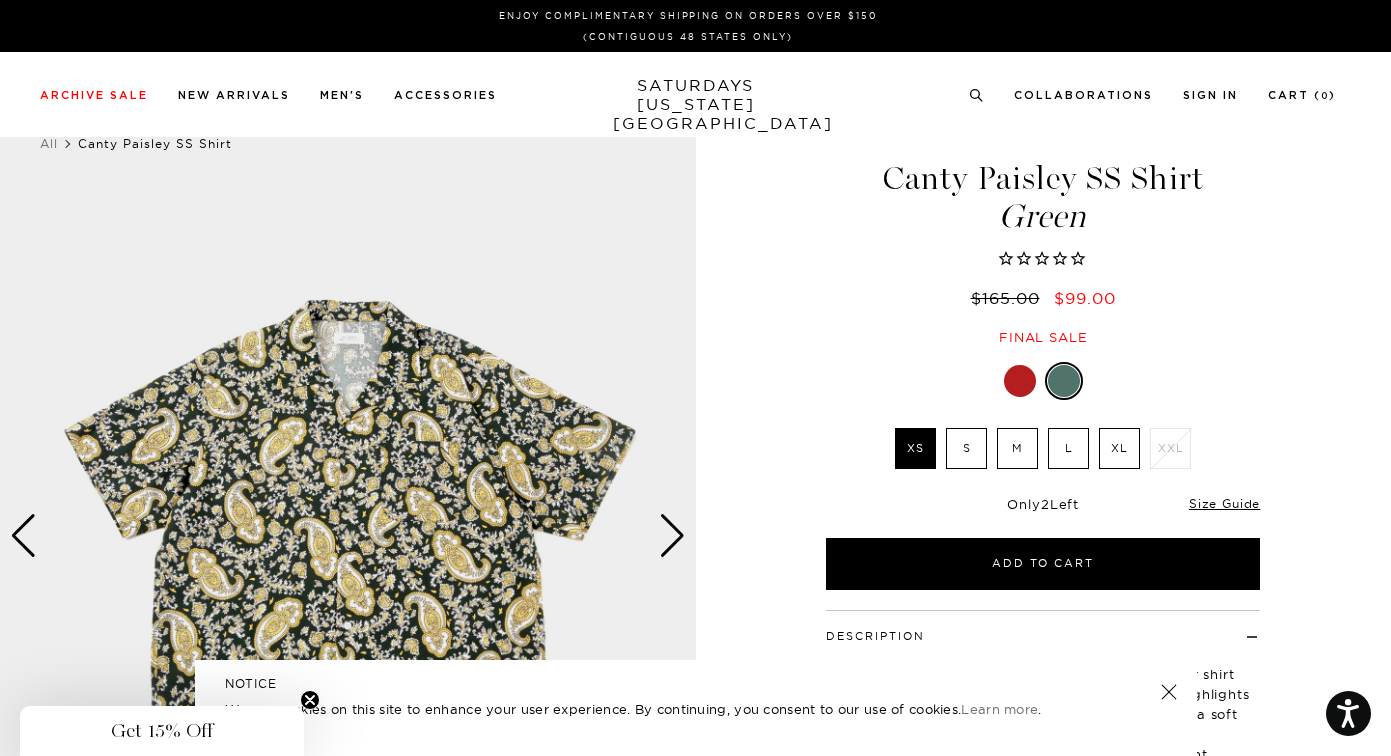 click at bounding box center (1020, 381) 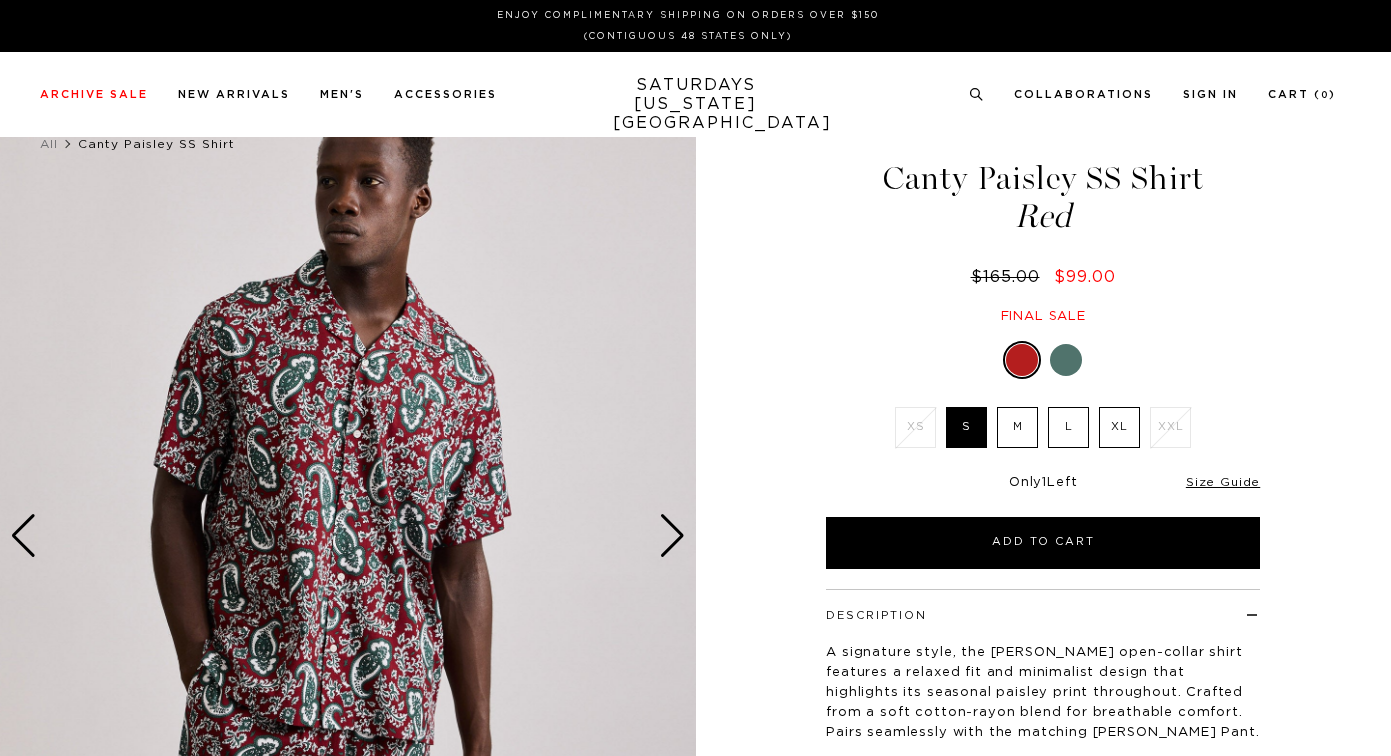 scroll, scrollTop: 0, scrollLeft: 0, axis: both 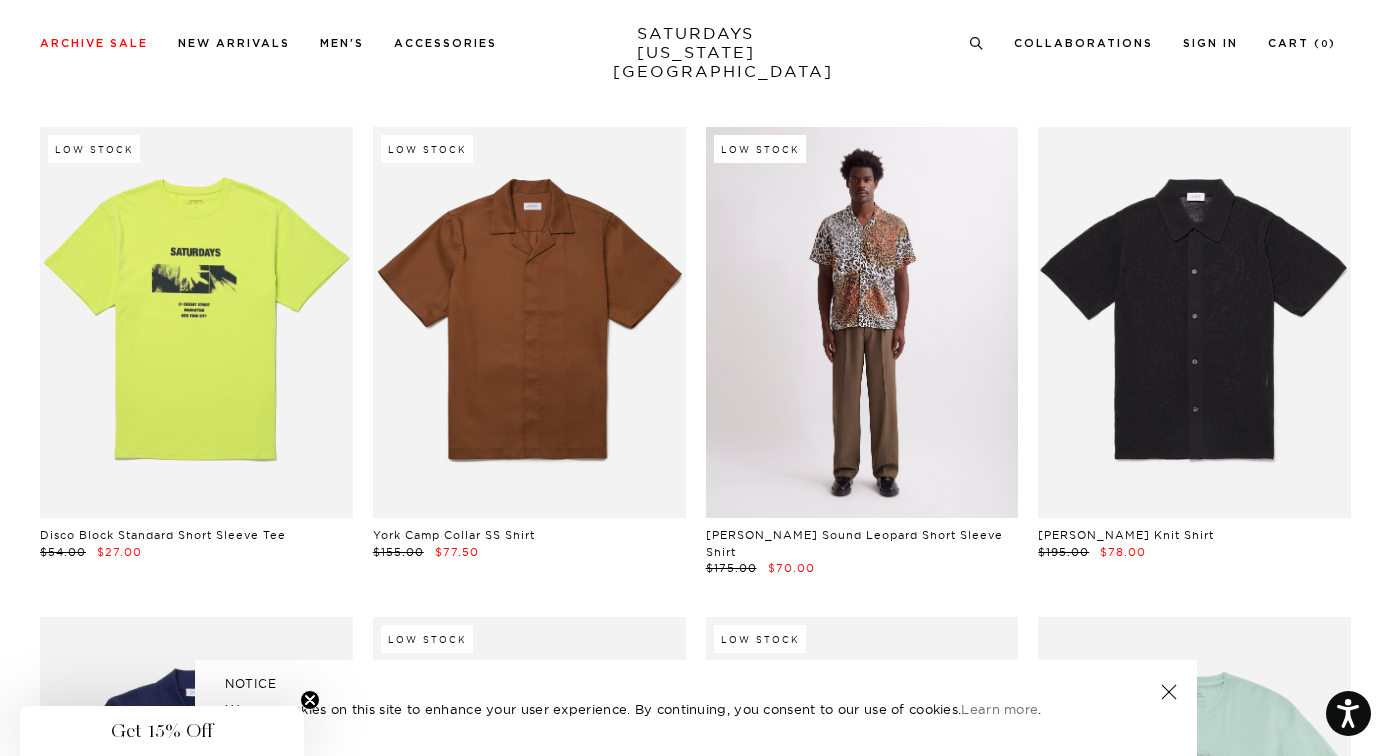 click at bounding box center [862, 322] 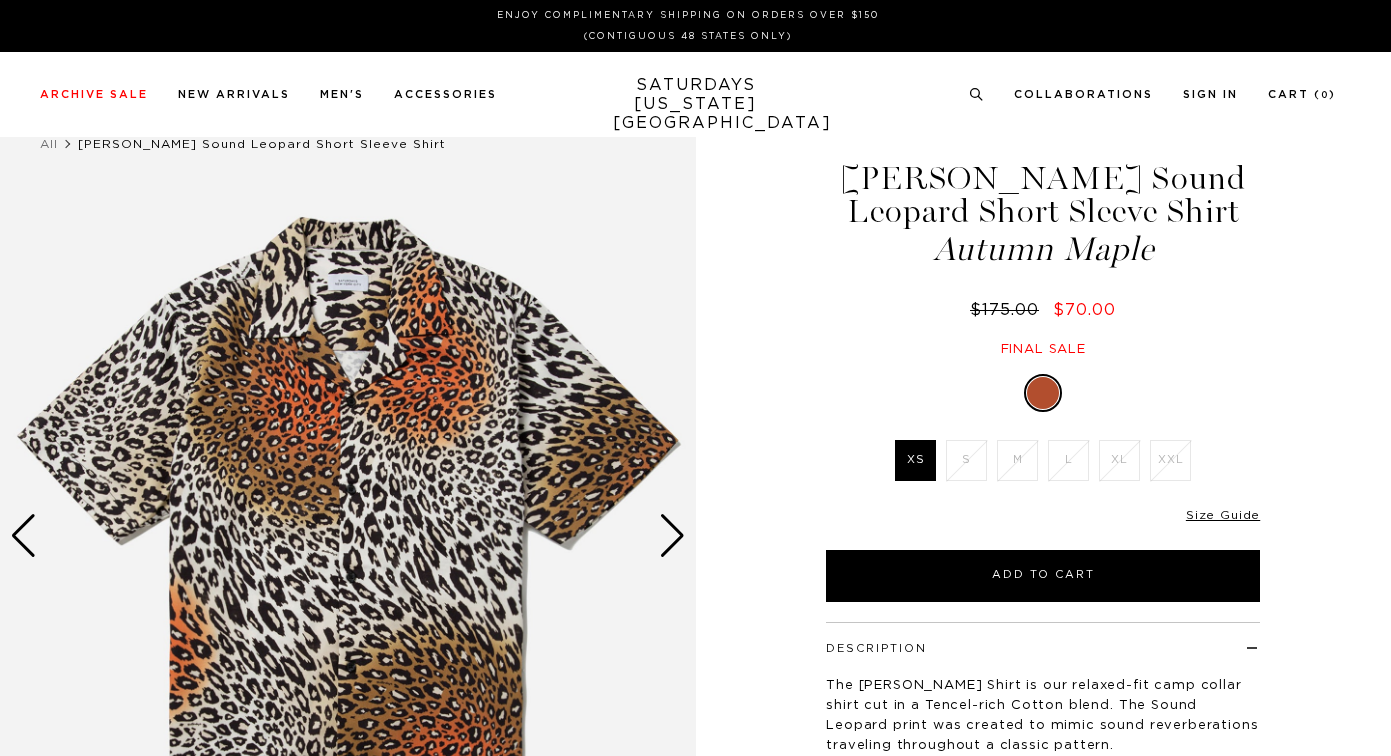scroll, scrollTop: 0, scrollLeft: 0, axis: both 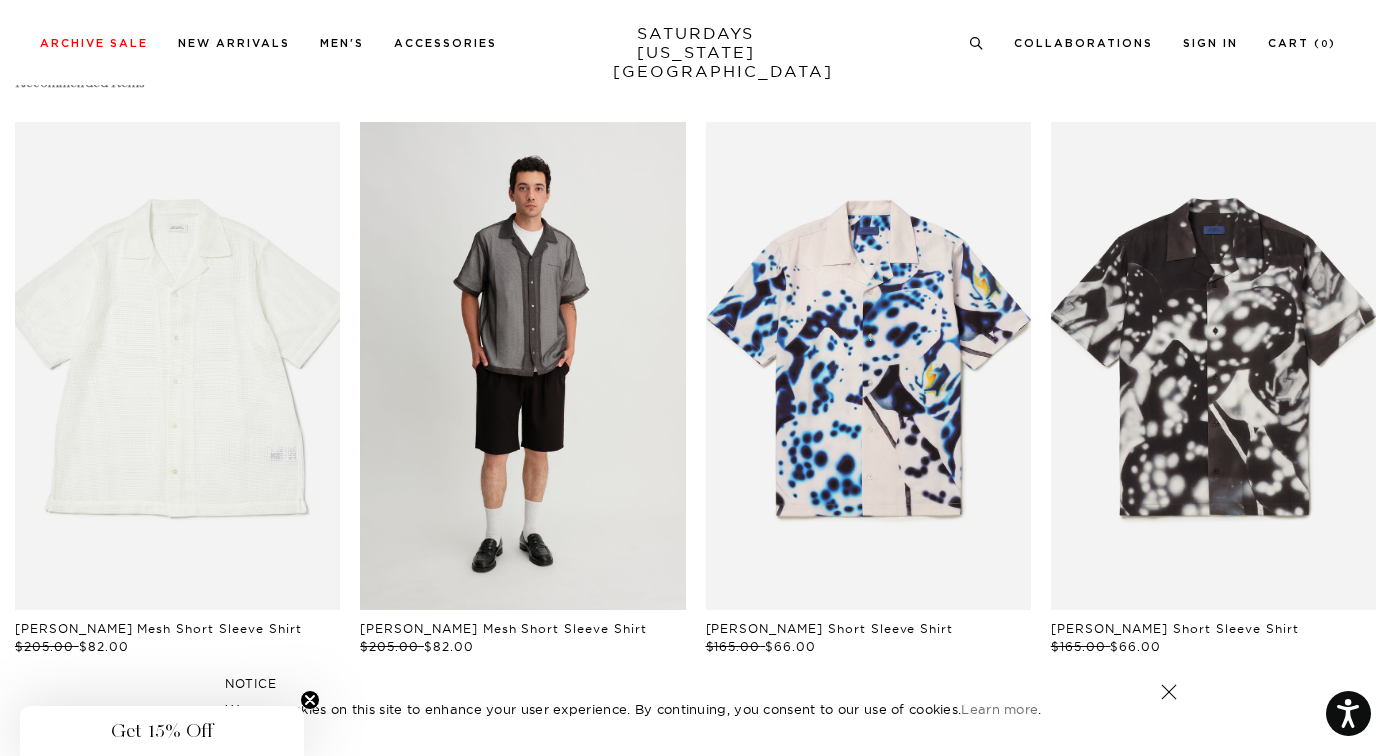 click at bounding box center (522, 366) 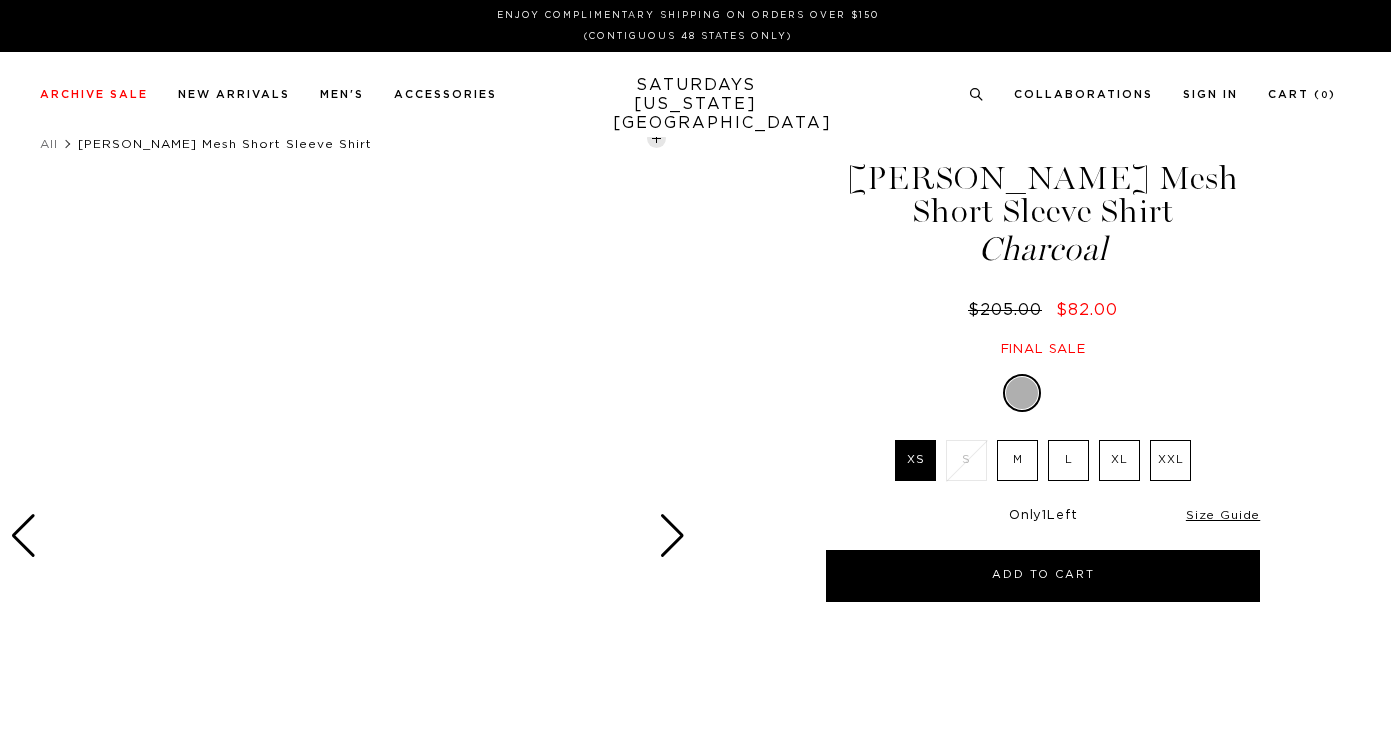 scroll, scrollTop: 0, scrollLeft: 0, axis: both 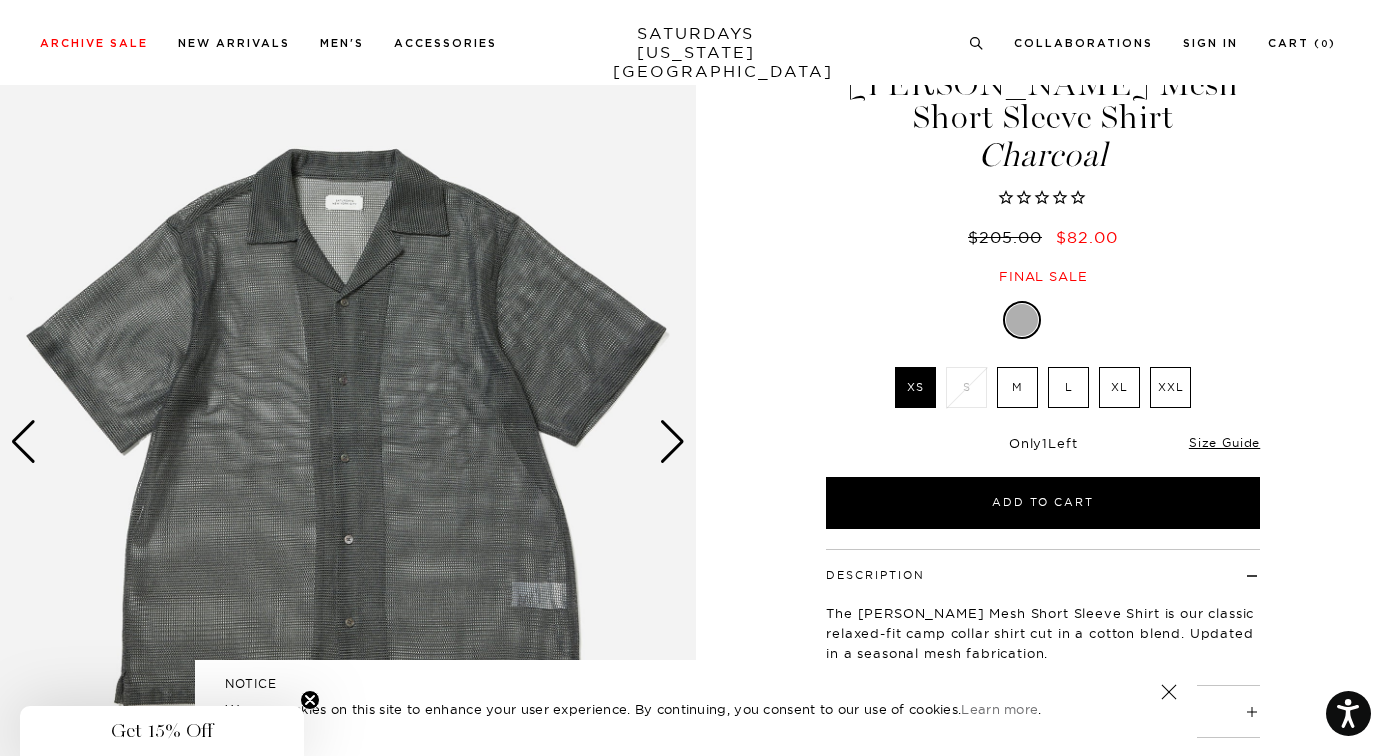 click on "XXL" at bounding box center [1170, 387] 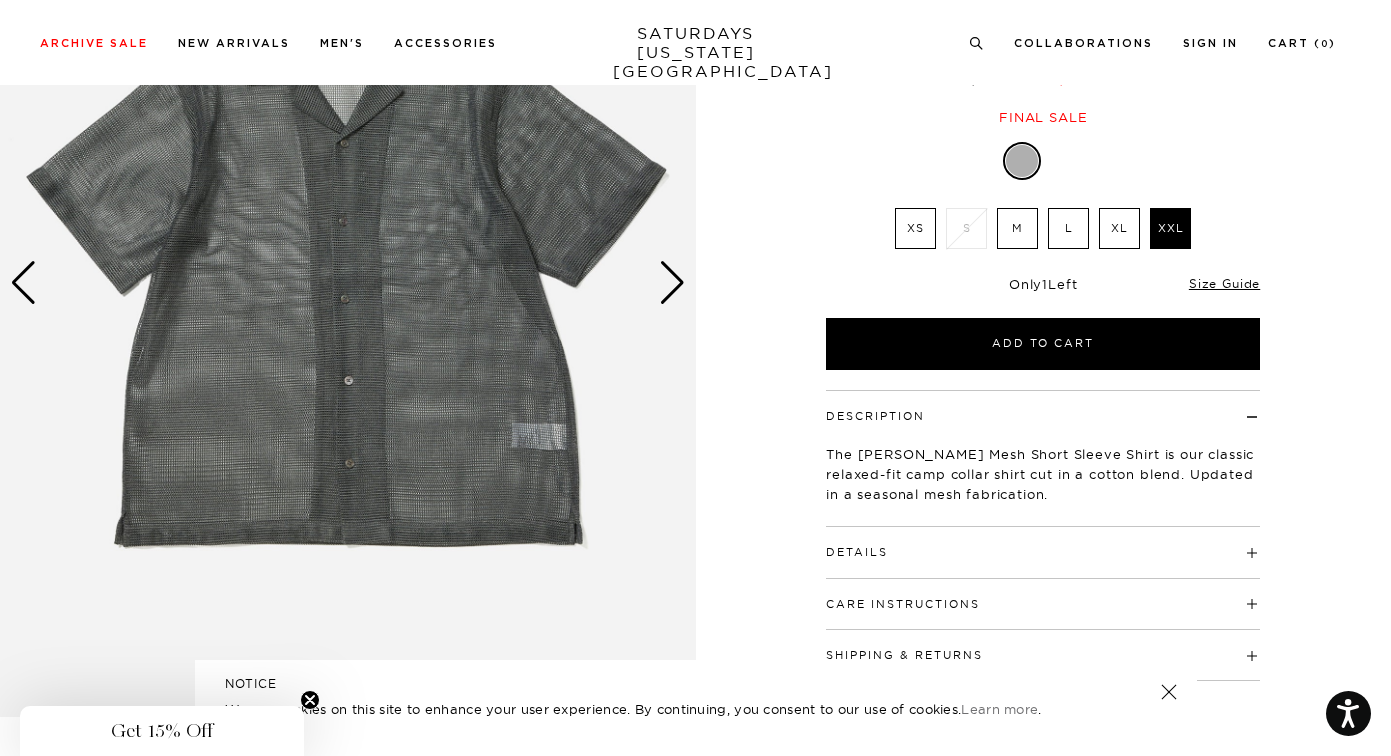 scroll, scrollTop: 243, scrollLeft: 0, axis: vertical 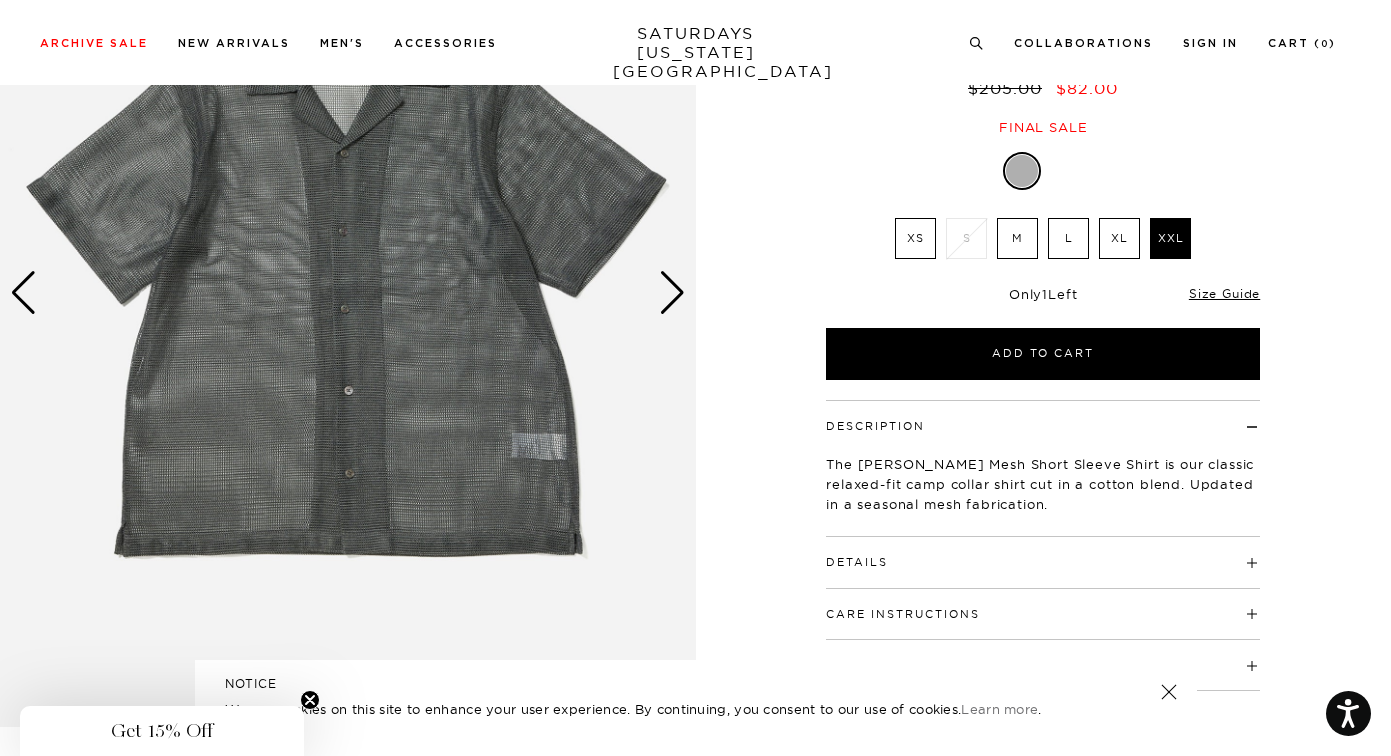 click at bounding box center (672, 293) 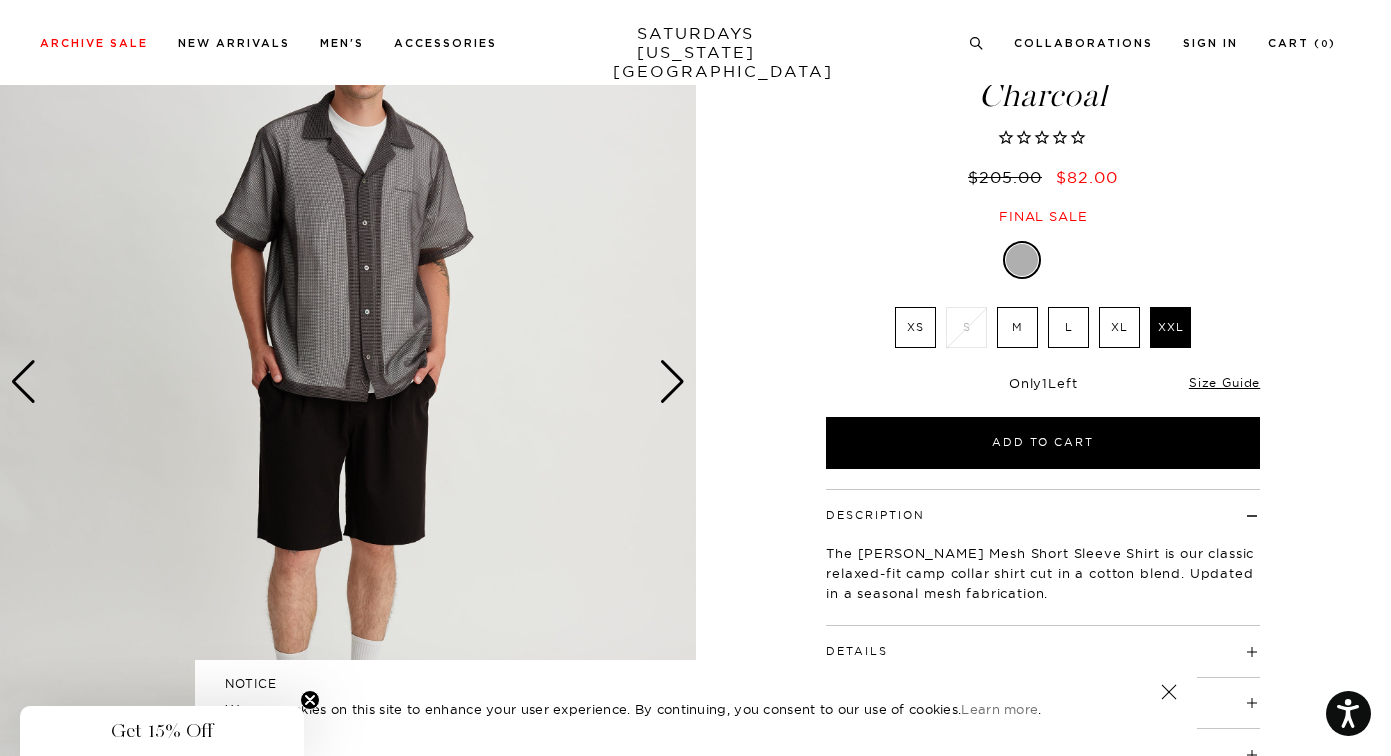 scroll, scrollTop: 150, scrollLeft: 0, axis: vertical 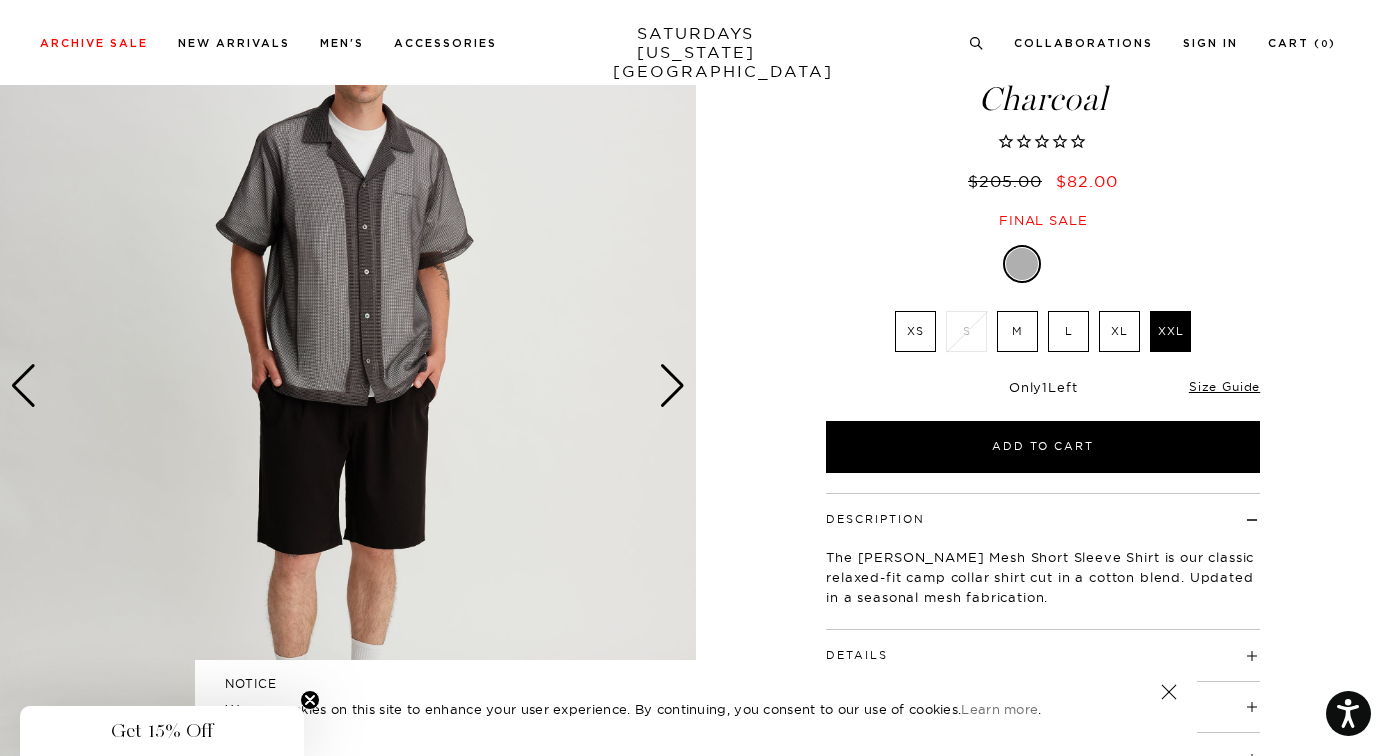 click on "2  /  6" at bounding box center [695, 385] 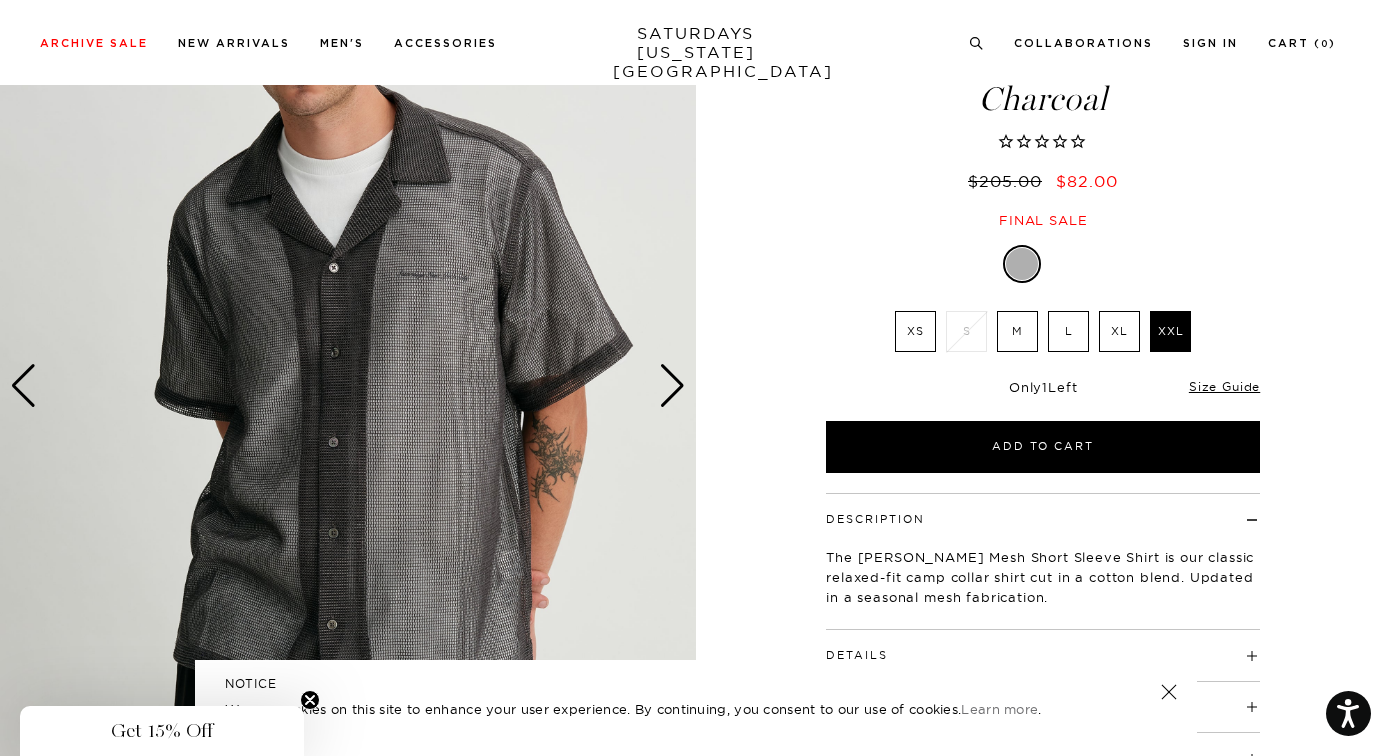 click at bounding box center (672, 386) 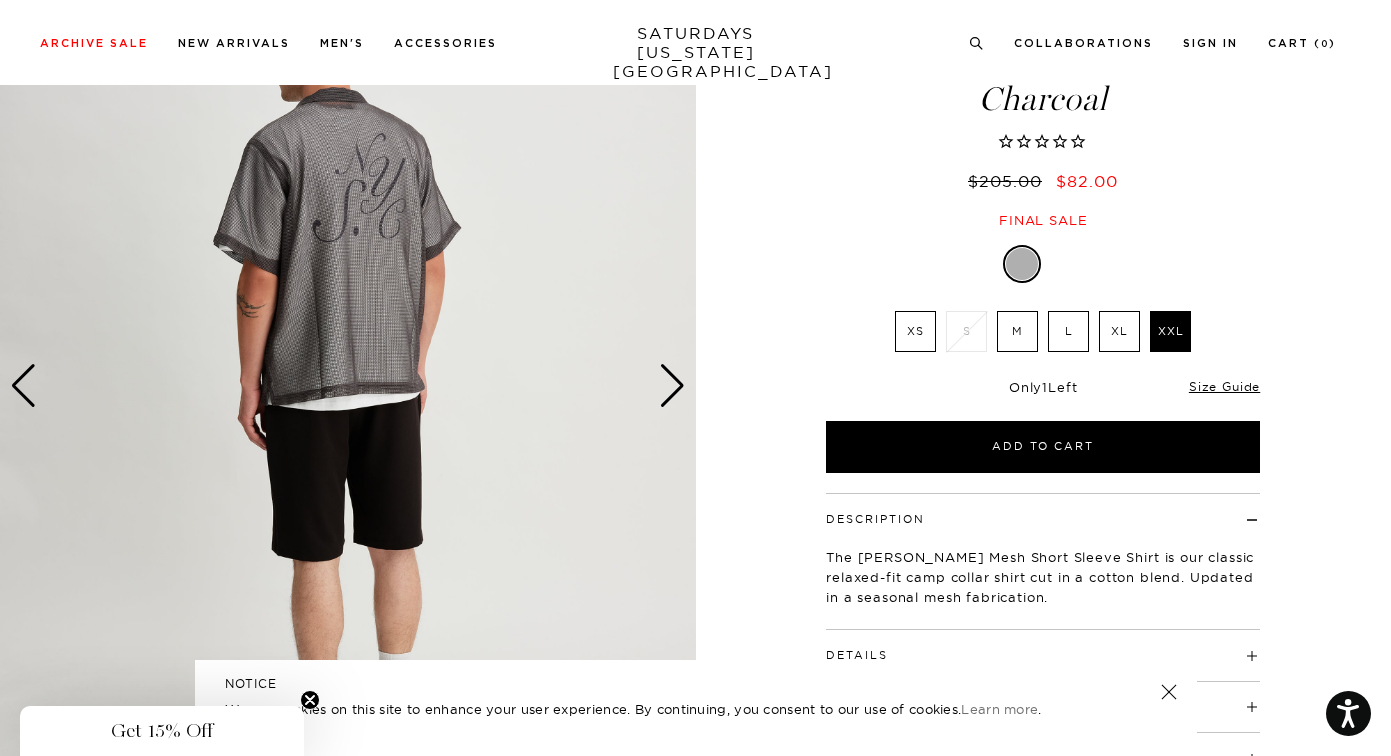 click at bounding box center [672, 386] 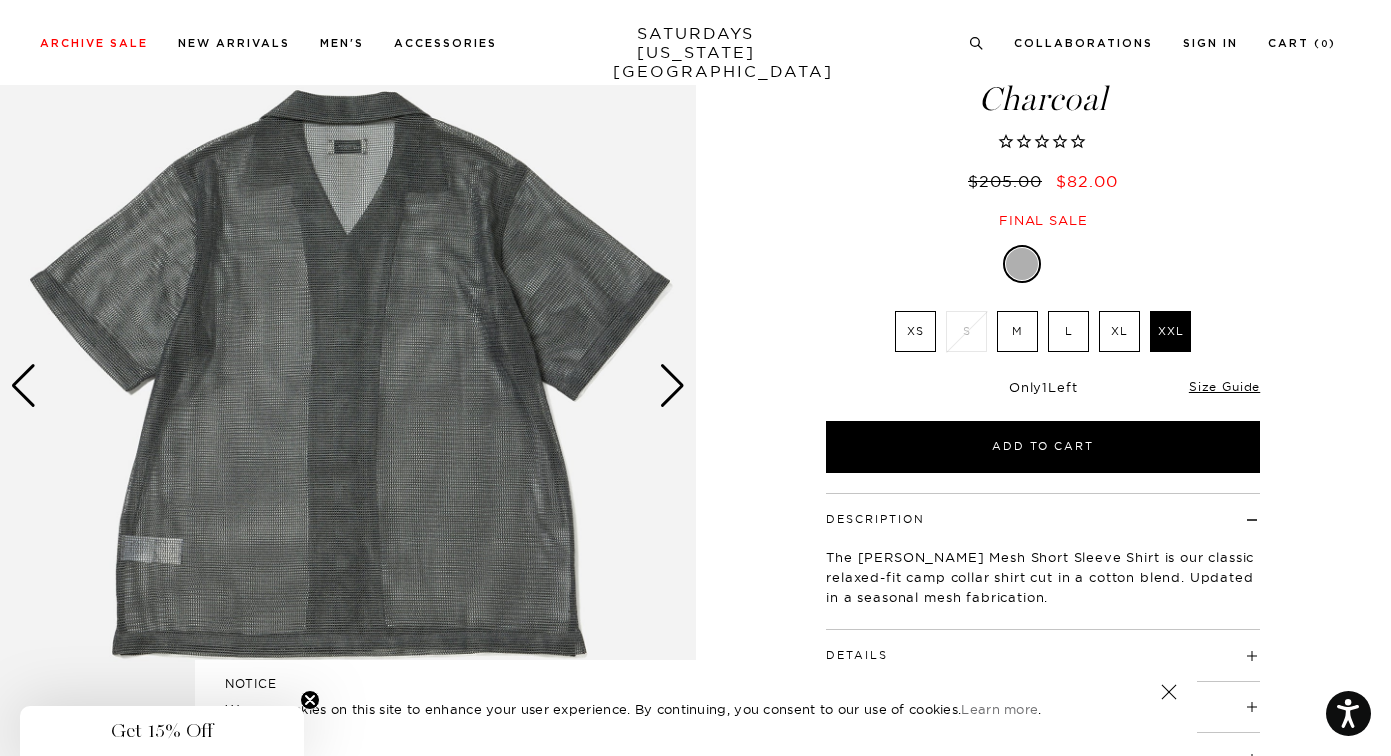 click at bounding box center [672, 386] 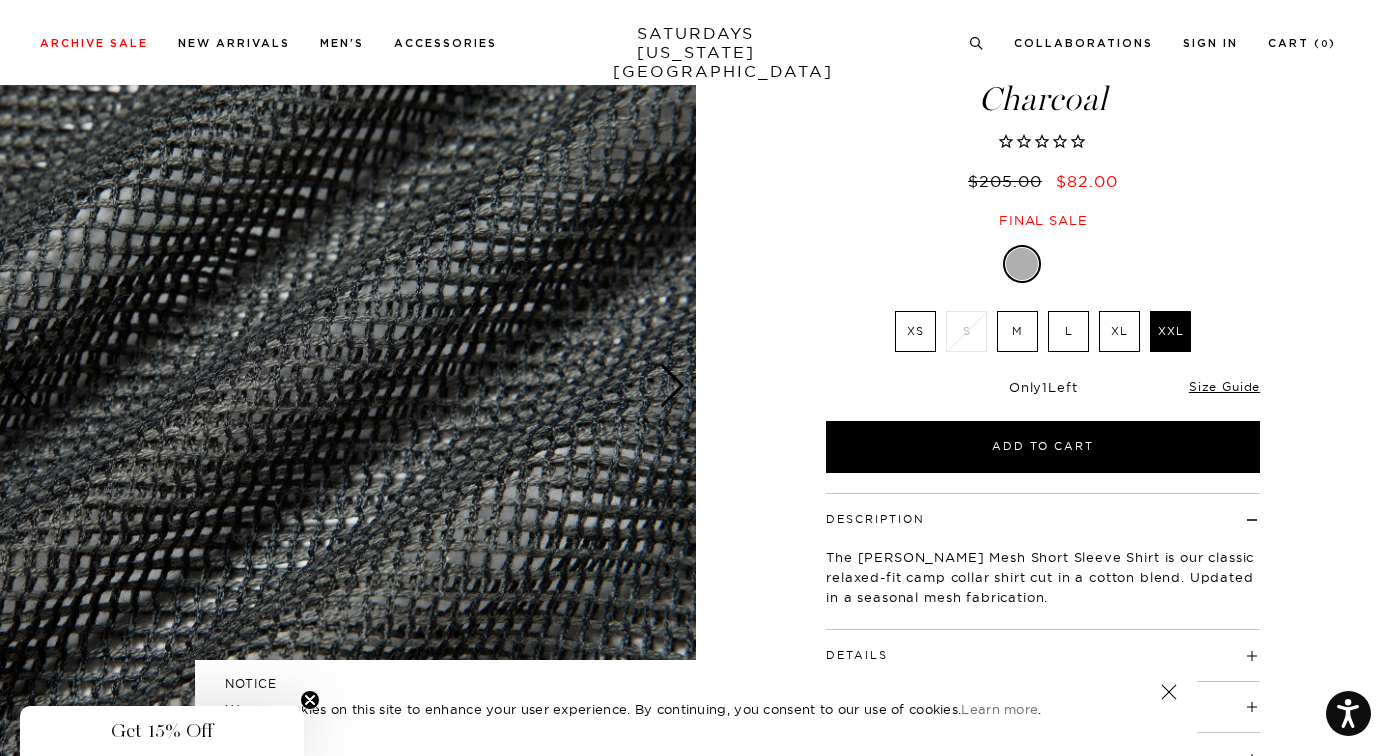 click at bounding box center [672, 386] 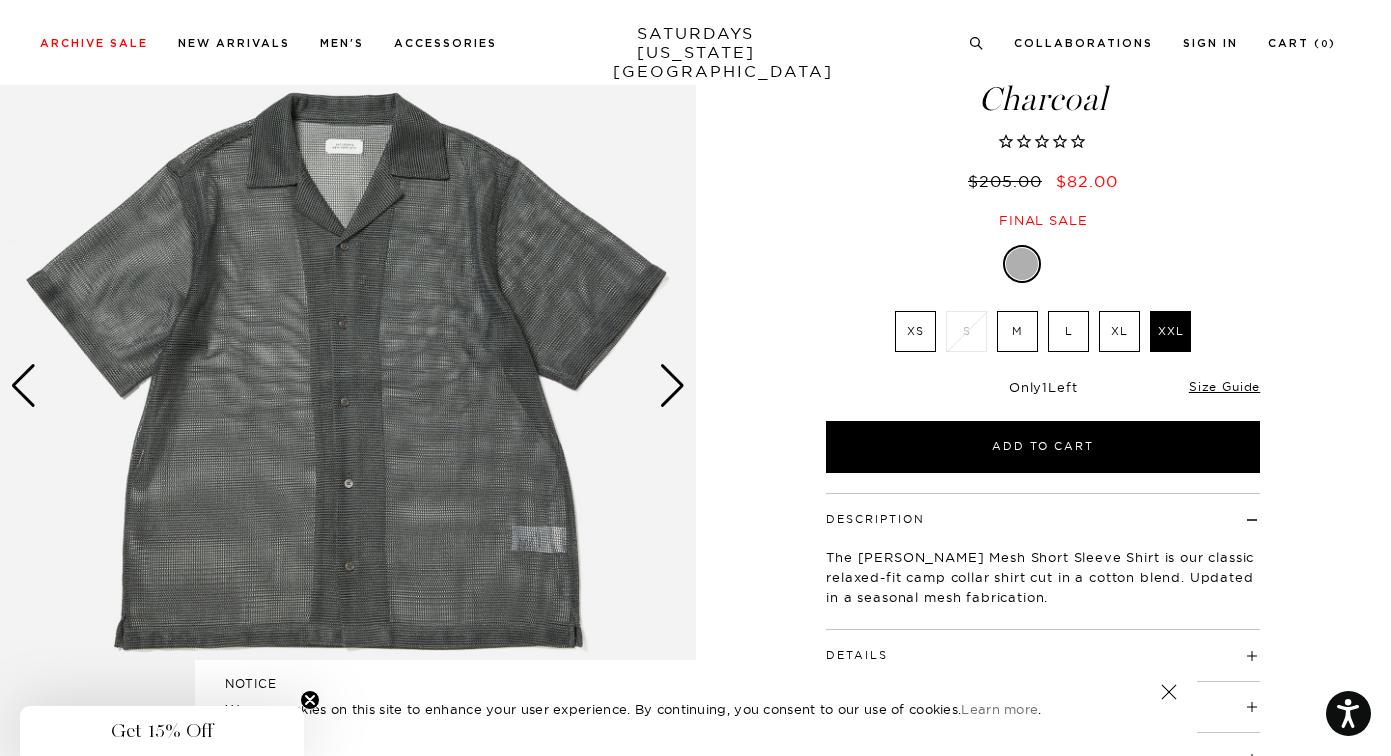 click at bounding box center (672, 386) 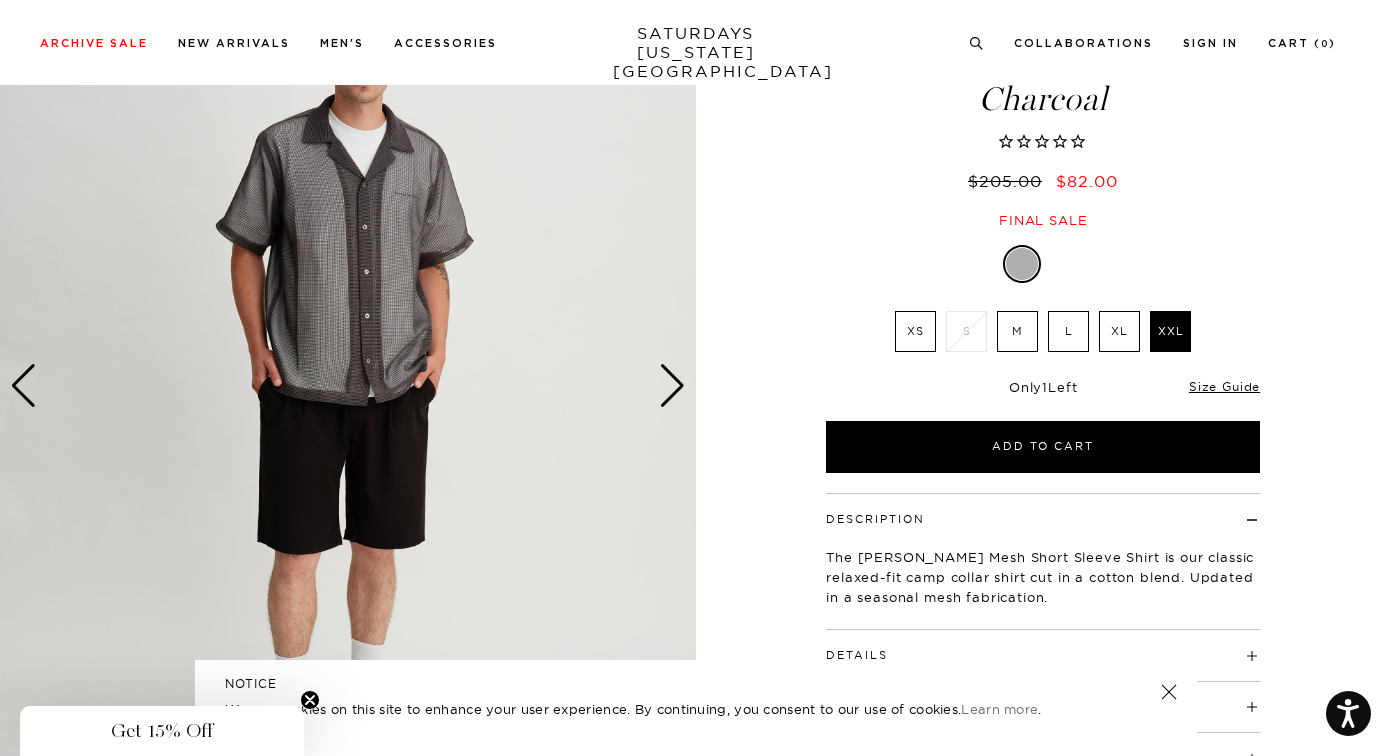 scroll, scrollTop: 0, scrollLeft: 0, axis: both 